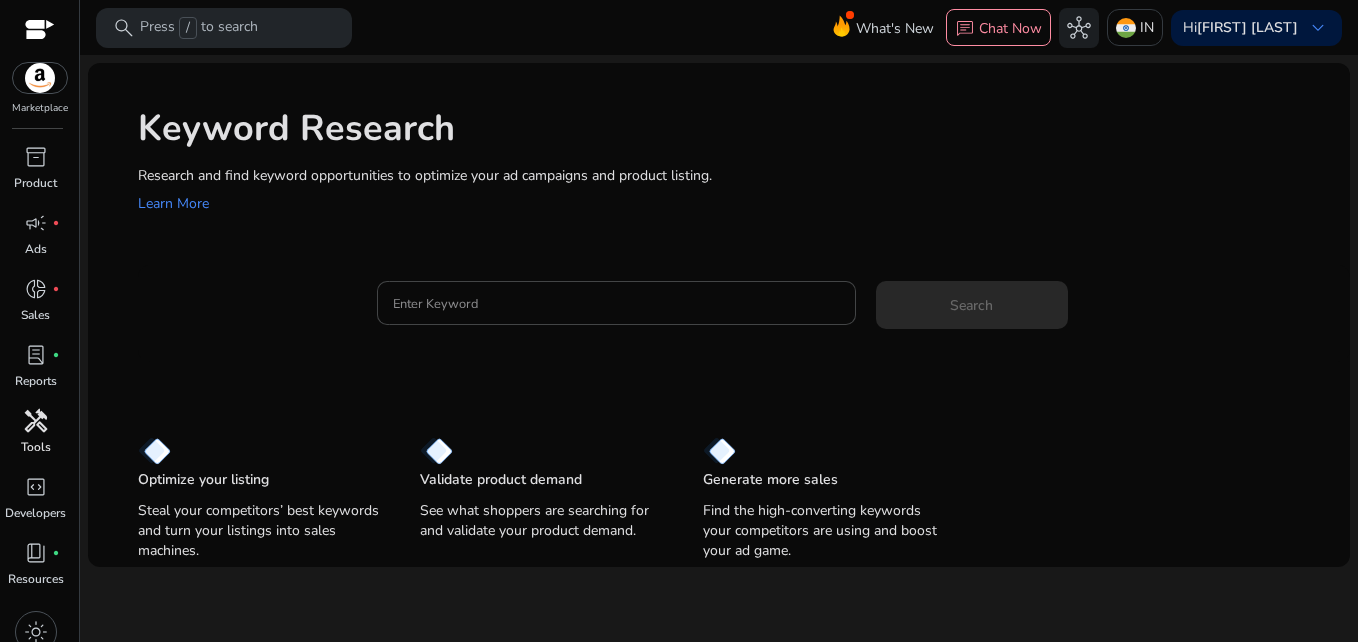scroll, scrollTop: 0, scrollLeft: 0, axis: both 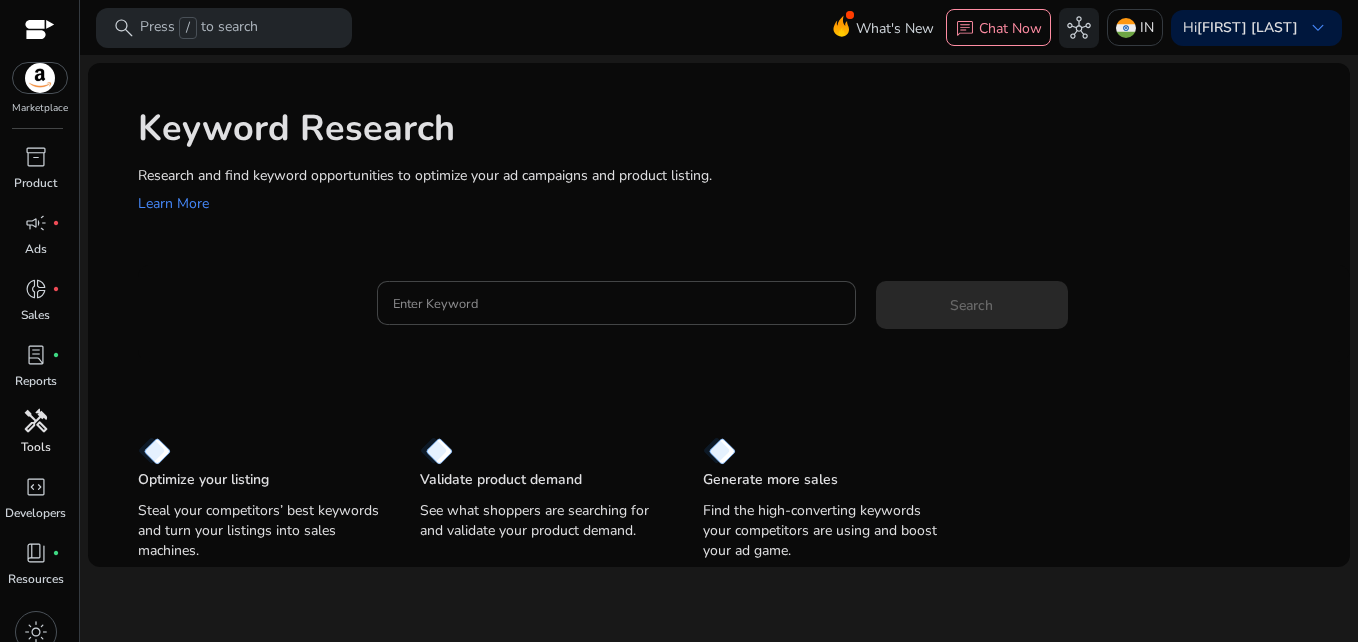 click on "Tools" at bounding box center [36, 447] 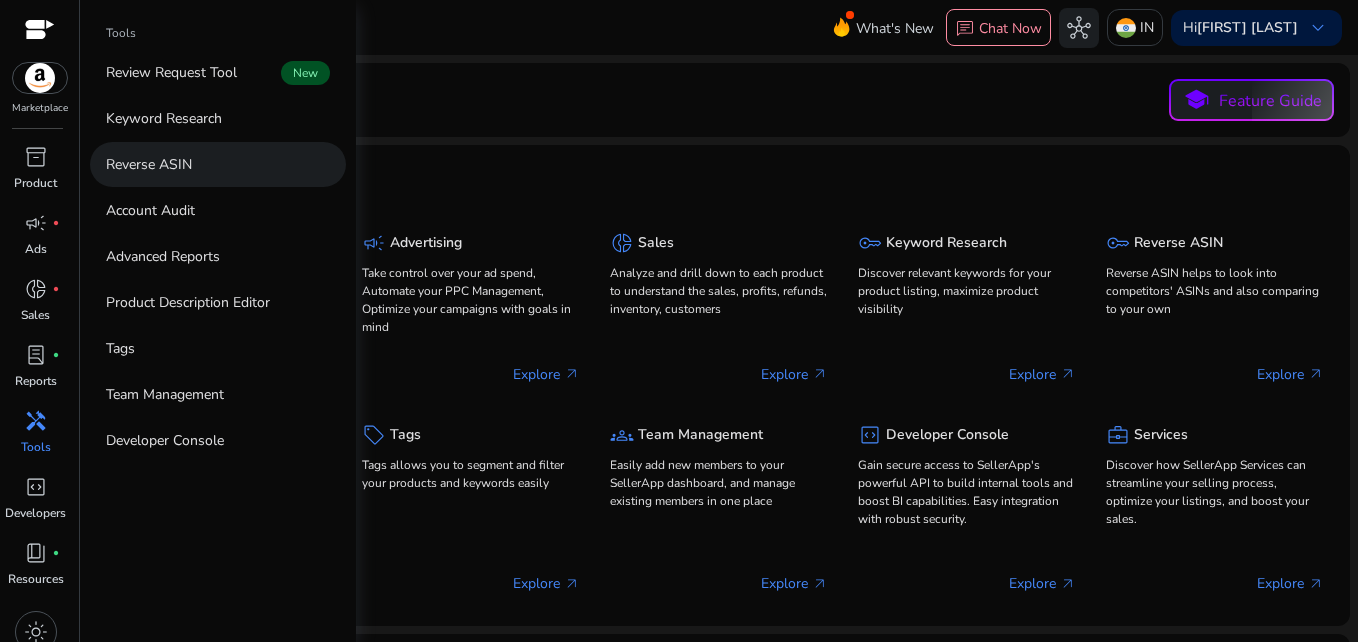 click on "Reverse ASIN" at bounding box center [149, 164] 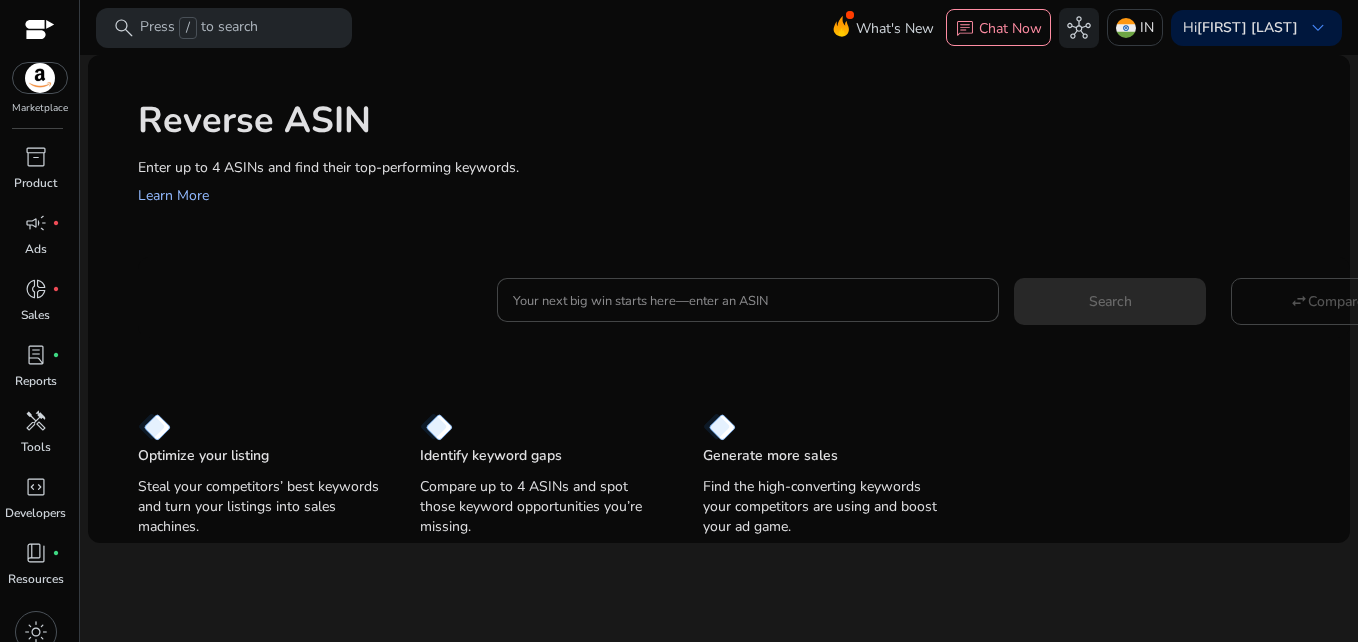click on "Learn More" 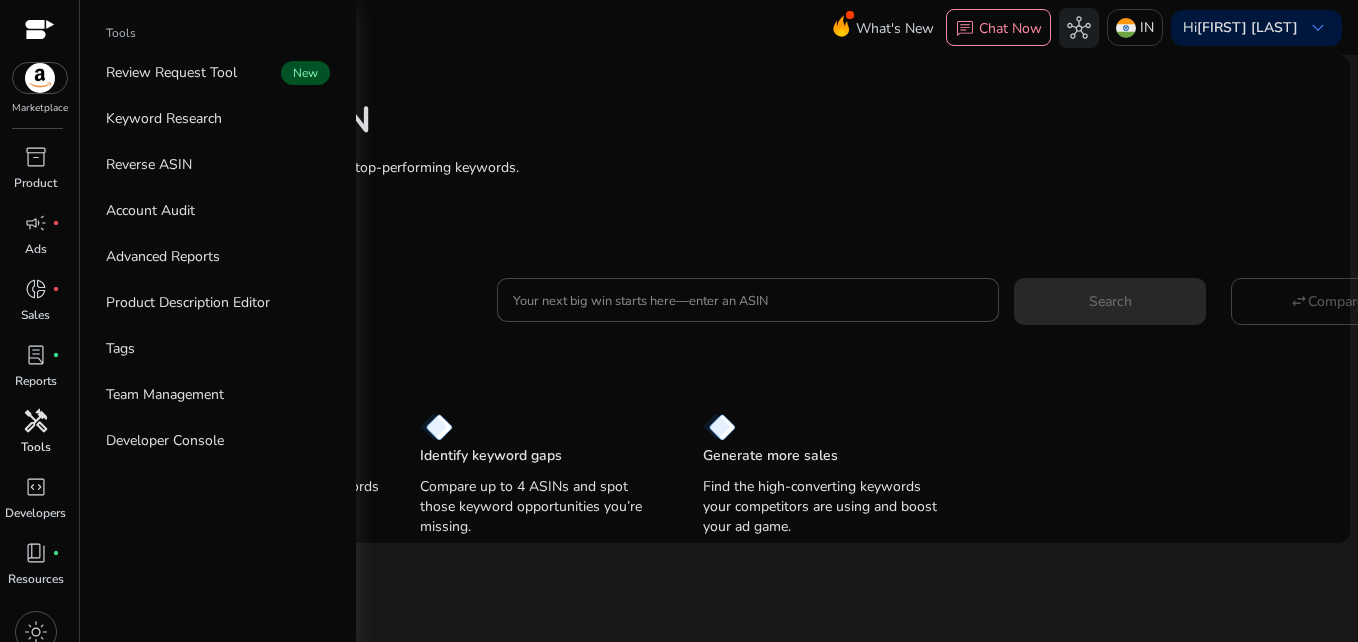 click on "handyman" at bounding box center (36, 421) 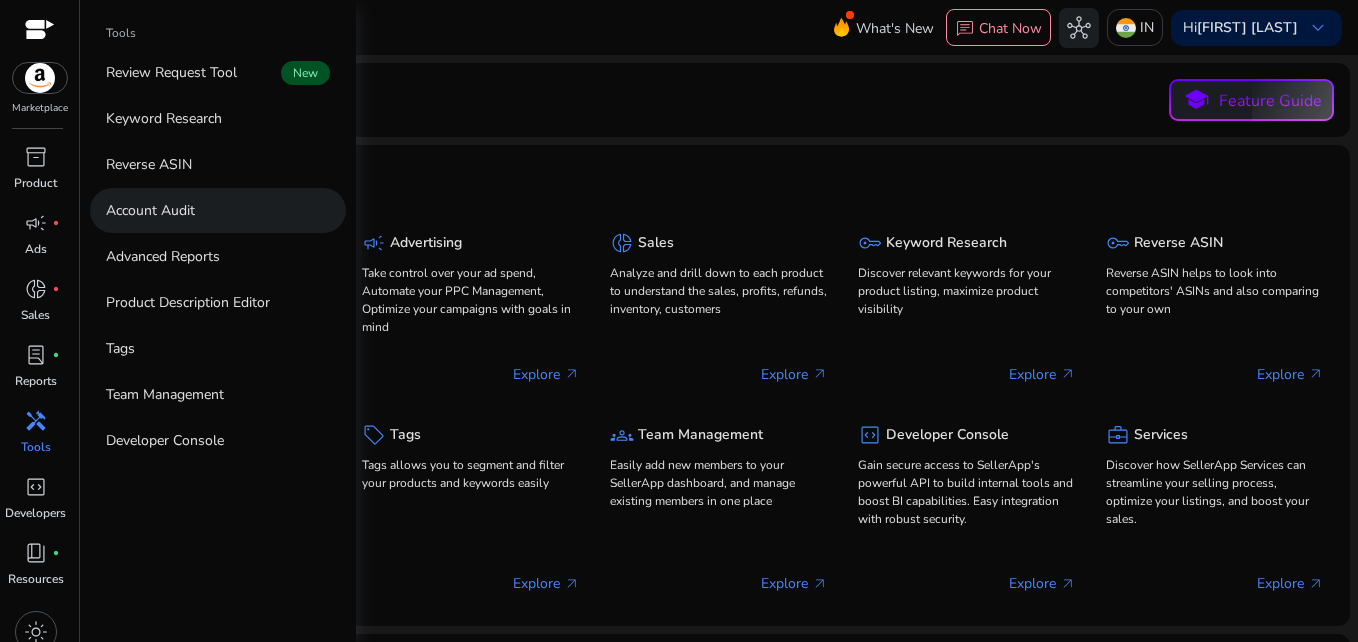 click on "Account Audit" at bounding box center [218, 210] 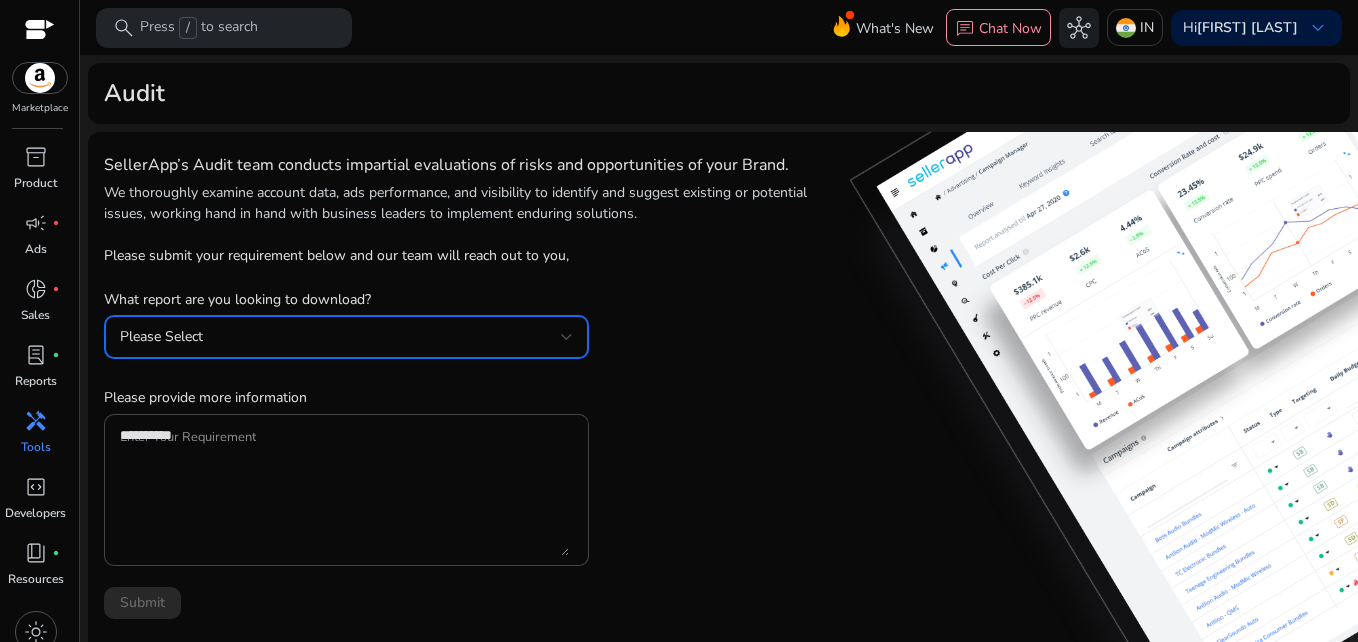click at bounding box center [567, 337] 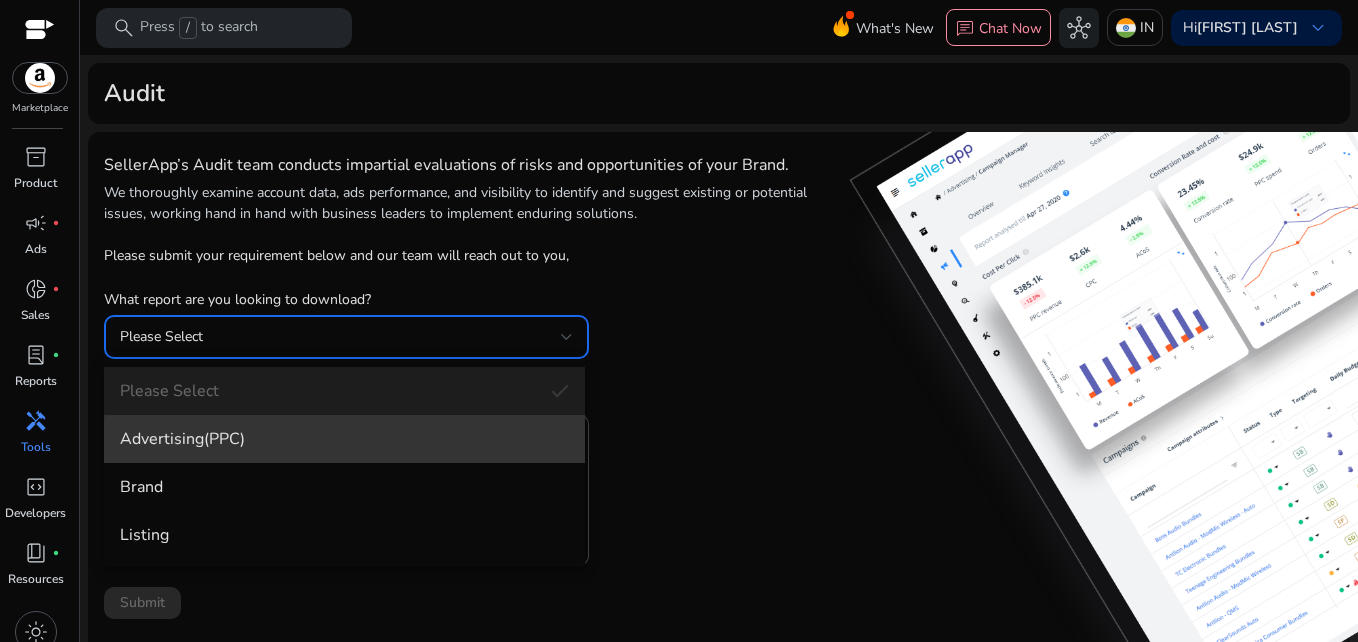 click on "Advertising(PPC)" at bounding box center [344, 439] 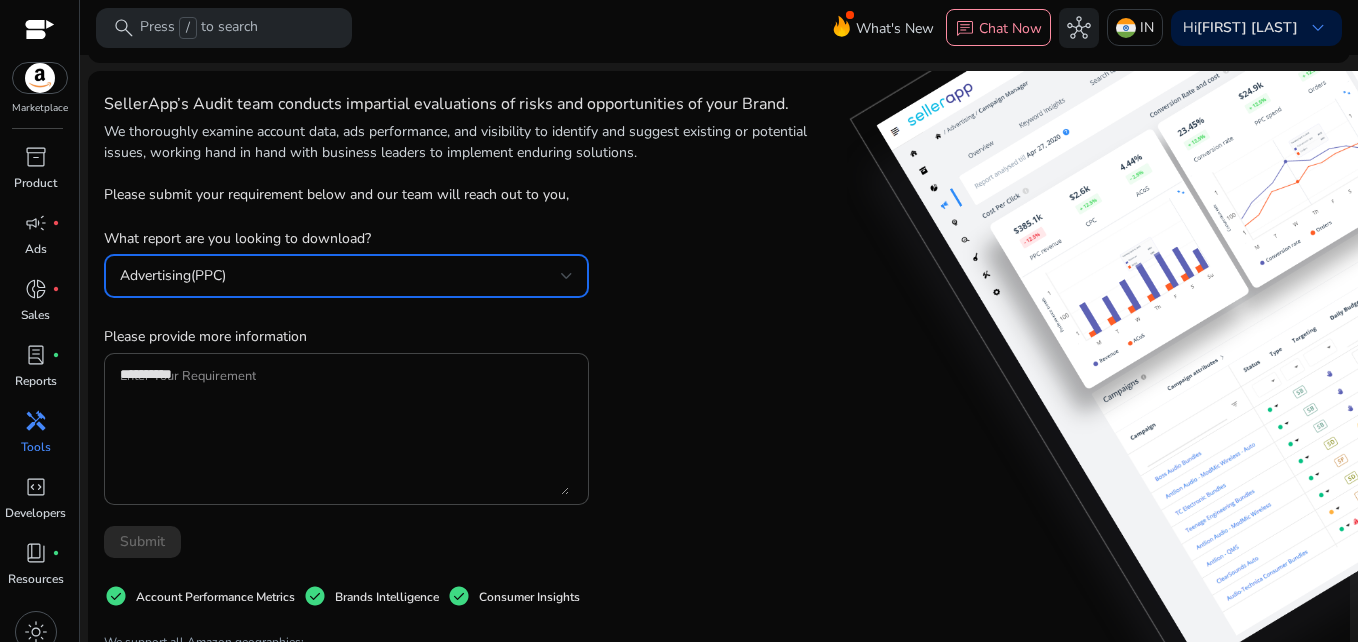 scroll, scrollTop: 0, scrollLeft: 0, axis: both 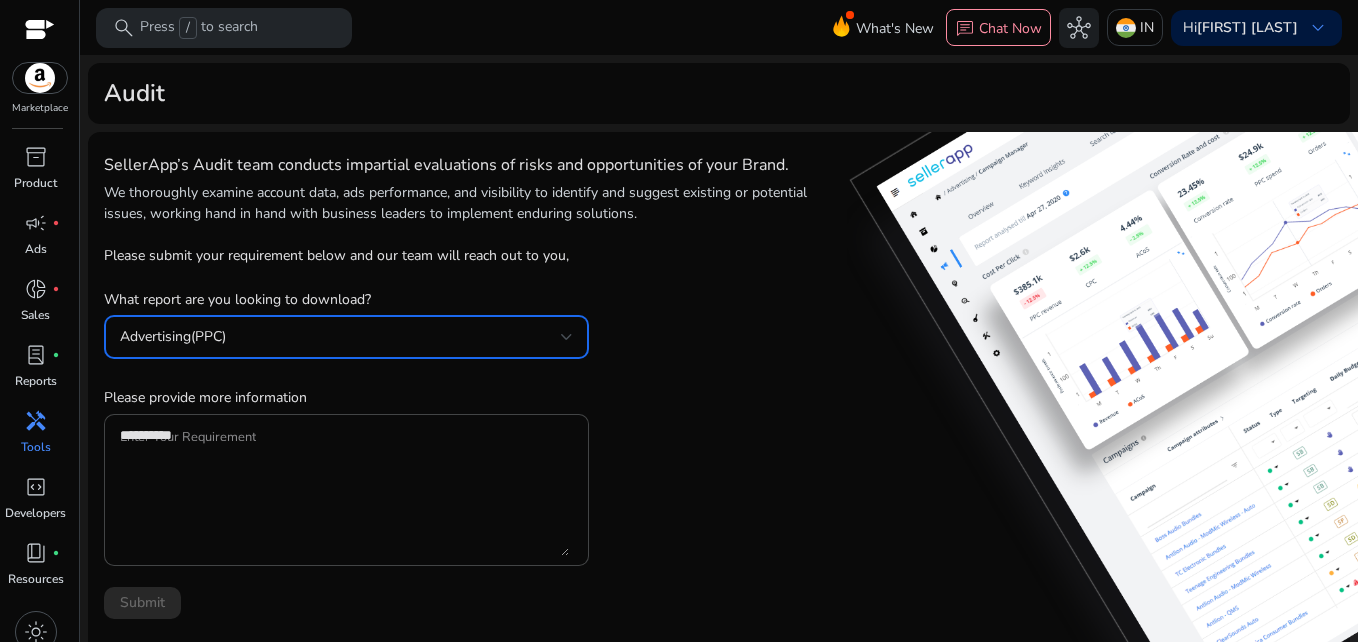 click on "Advertising(PPC)" at bounding box center [340, 337] 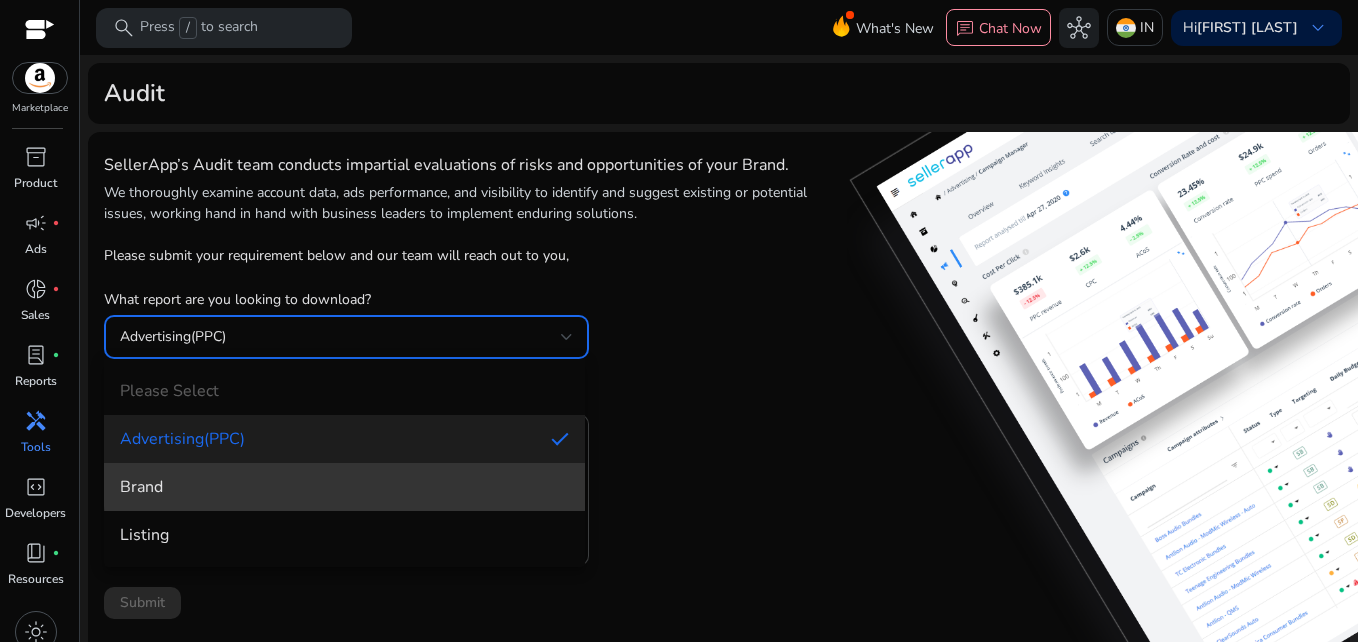 click on "Brand" at bounding box center (344, 487) 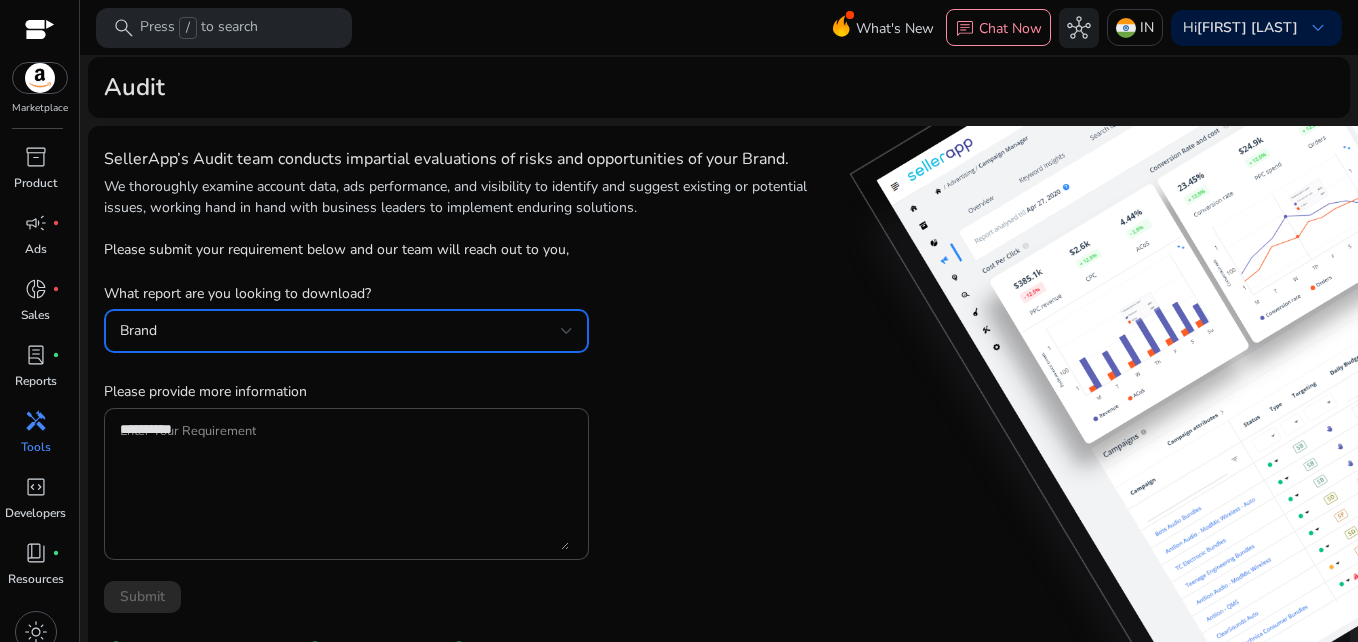 scroll, scrollTop: 0, scrollLeft: 0, axis: both 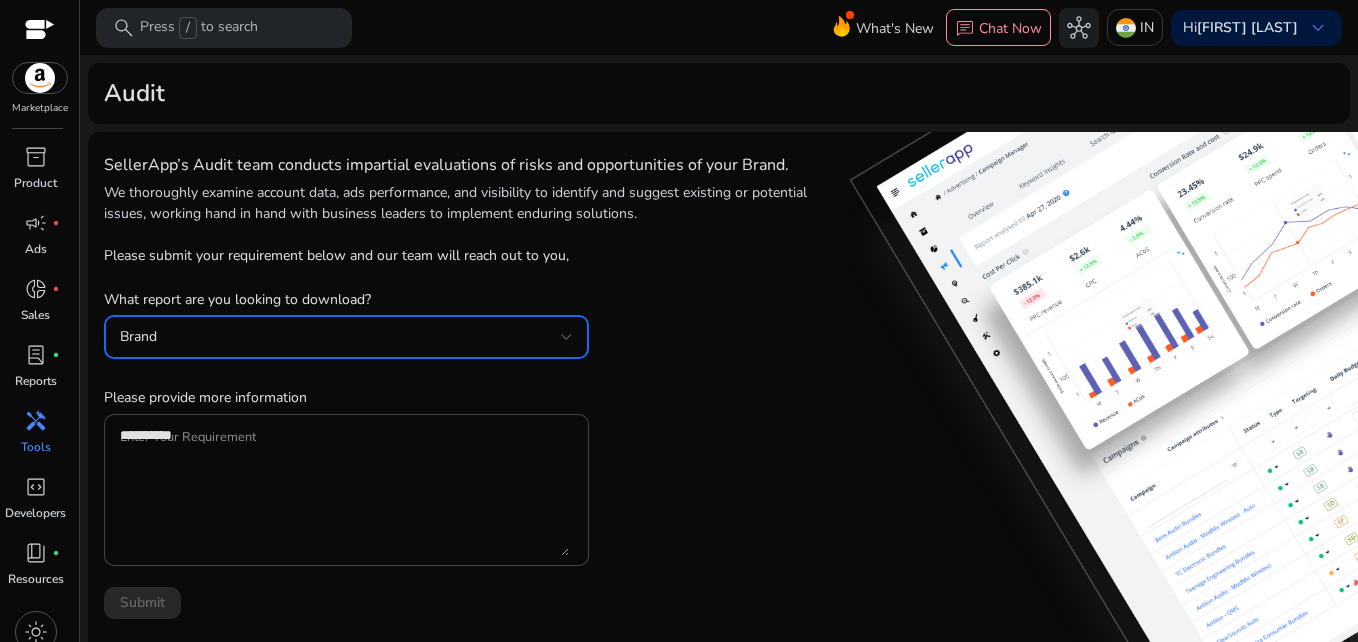 click on "Brand" at bounding box center [340, 337] 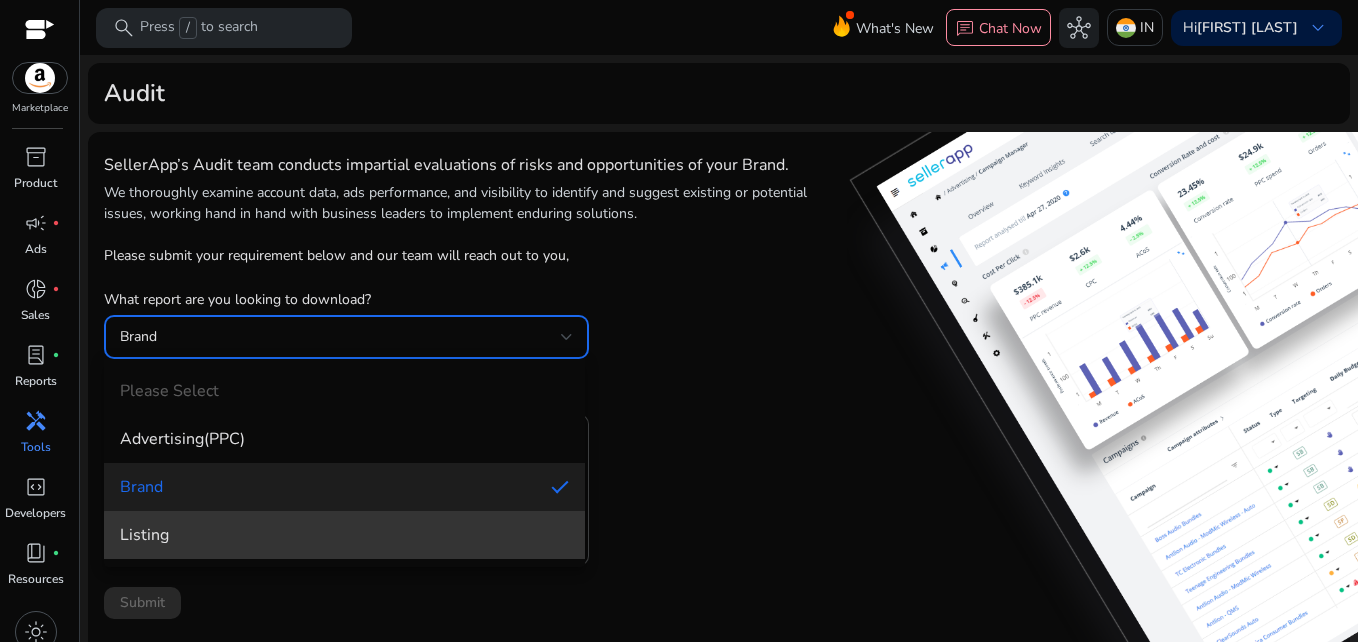 click on "Listing" at bounding box center [344, 535] 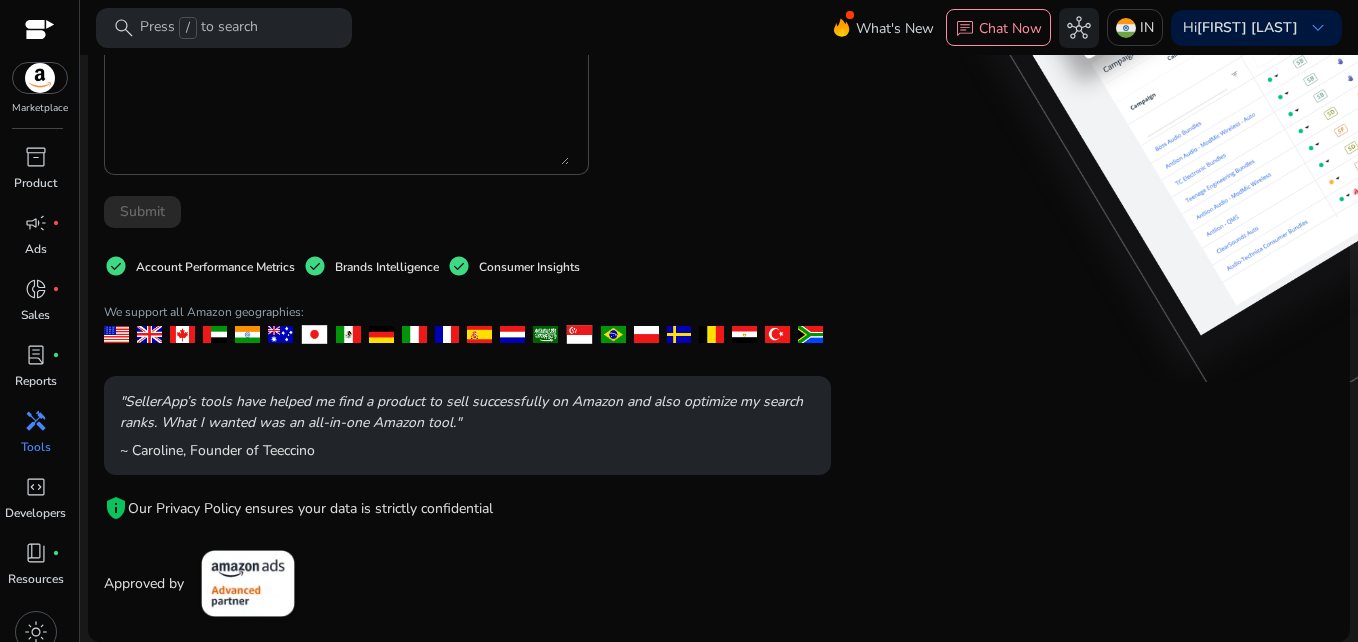 scroll, scrollTop: 0, scrollLeft: 0, axis: both 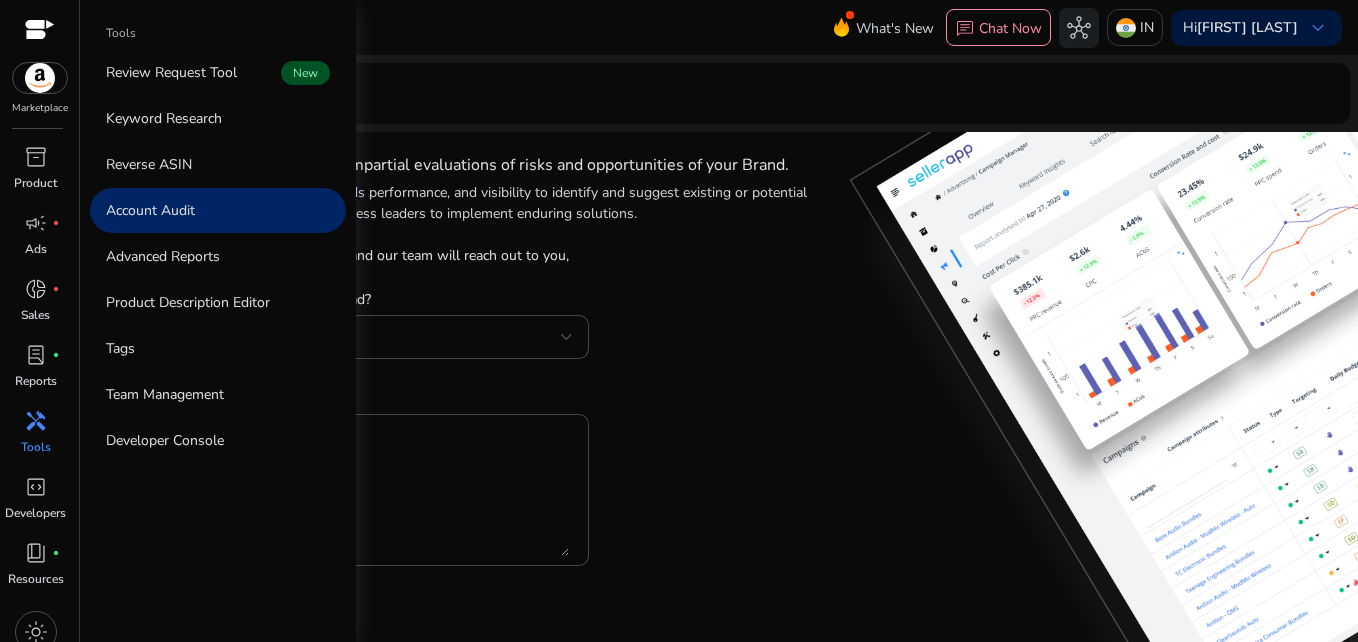 click on "handyman" at bounding box center [36, 421] 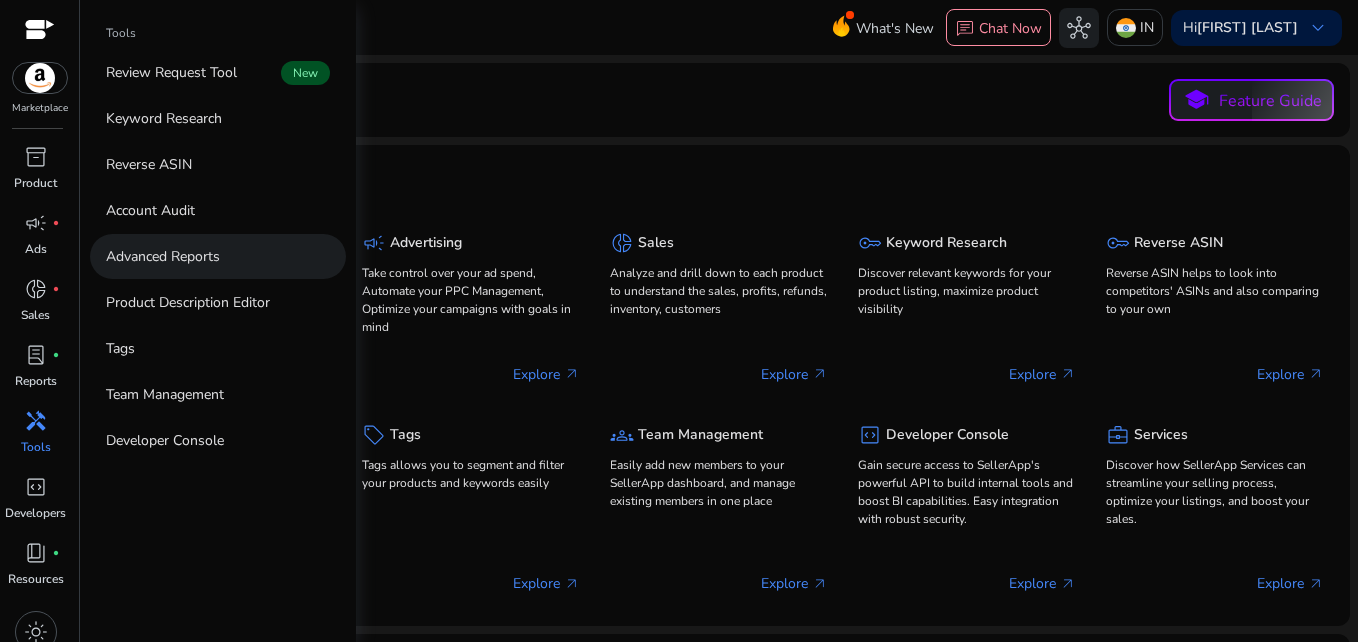 click on "Advanced Reports" at bounding box center [218, 256] 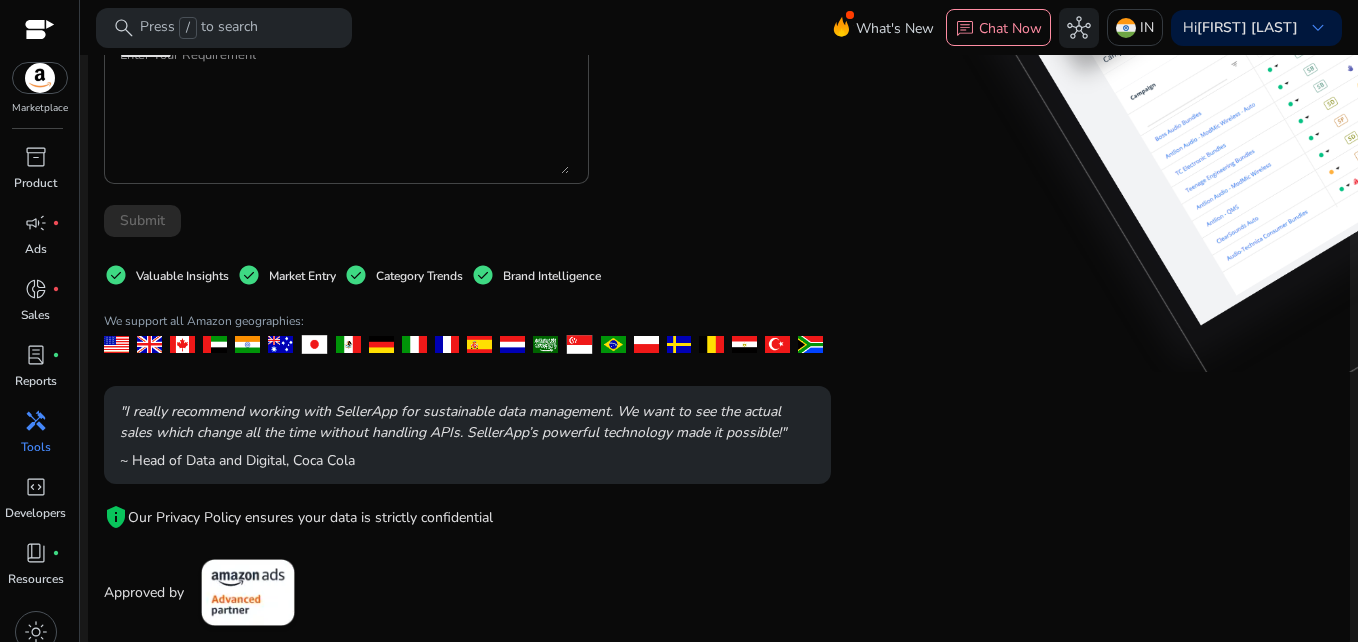 scroll, scrollTop: 410, scrollLeft: 0, axis: vertical 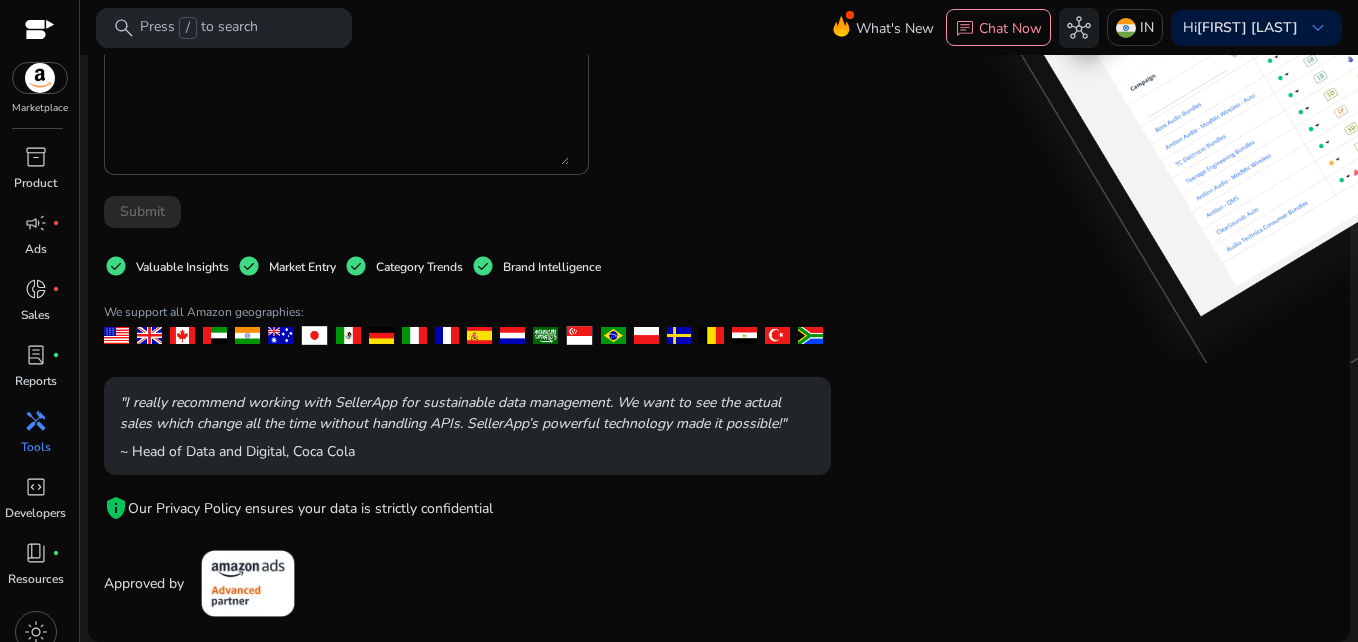 click on "handyman" at bounding box center (36, 421) 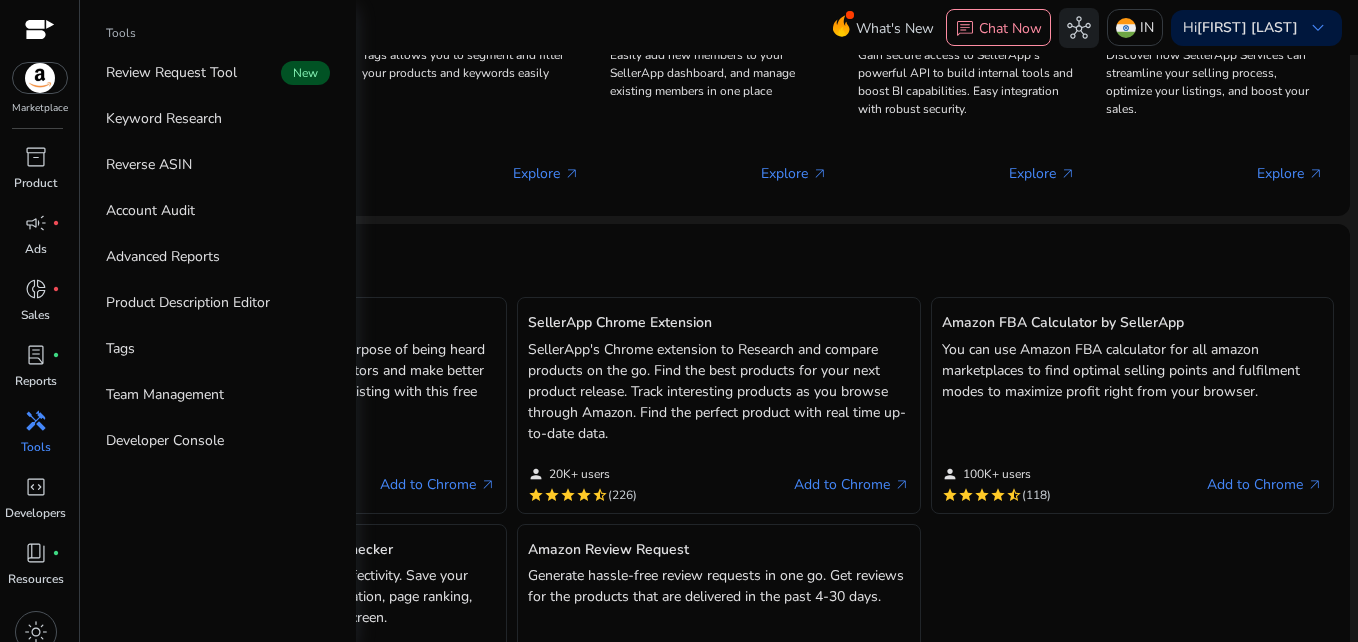 scroll, scrollTop: 0, scrollLeft: 0, axis: both 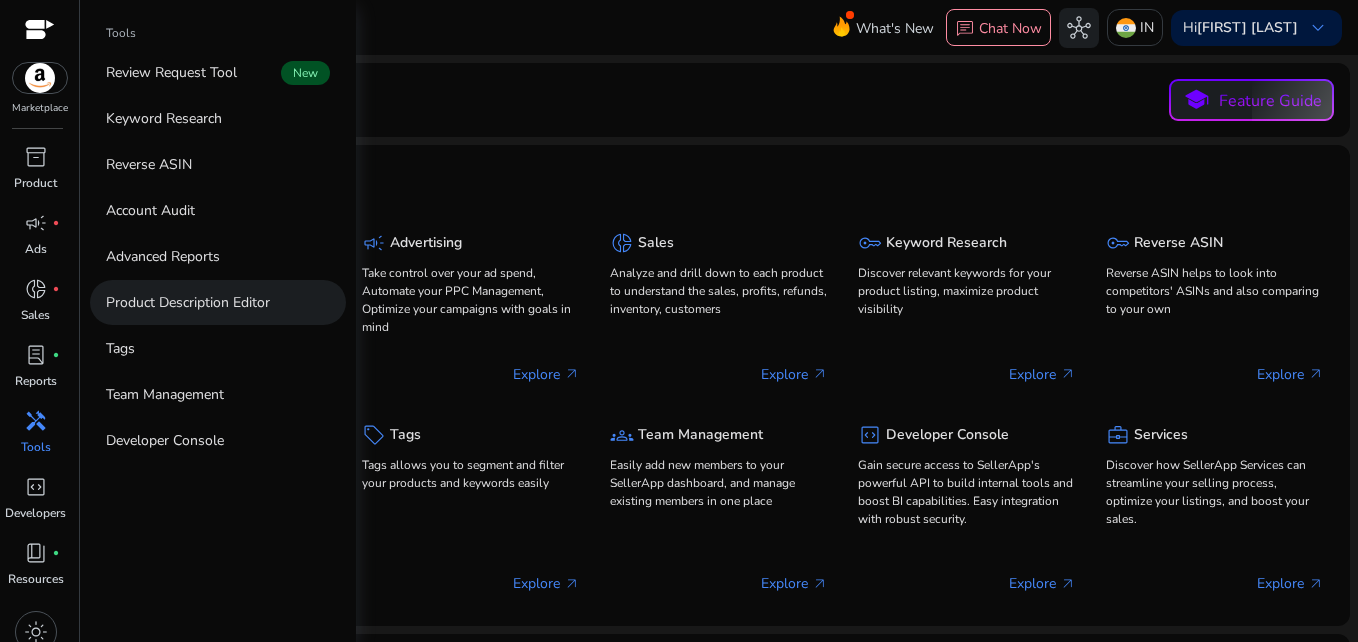 click on "Product Description Editor" at bounding box center [188, 302] 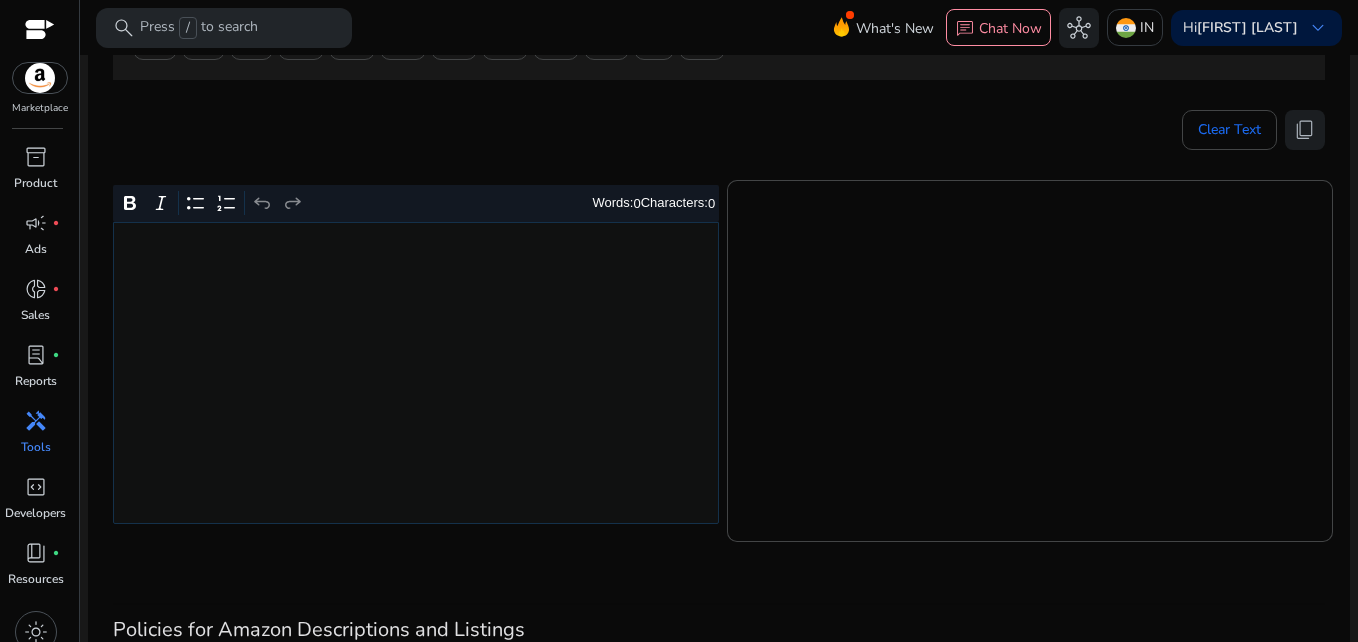 scroll, scrollTop: 0, scrollLeft: 0, axis: both 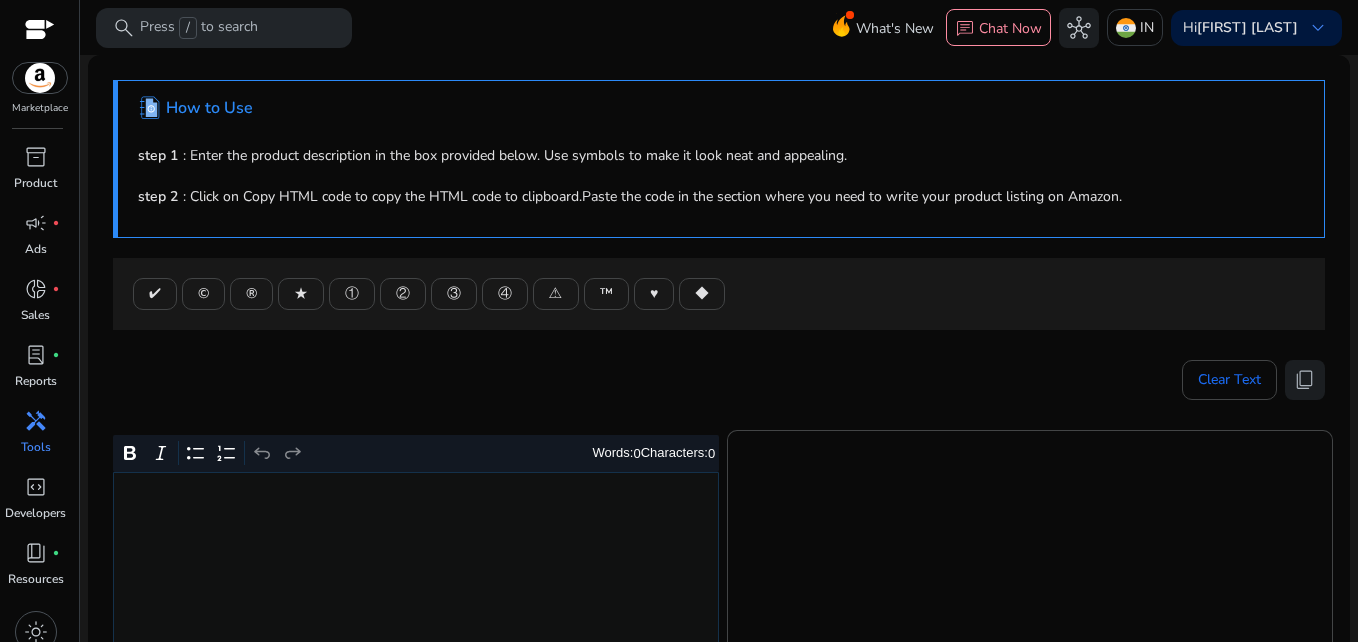click on "Clear Text   content_copy" 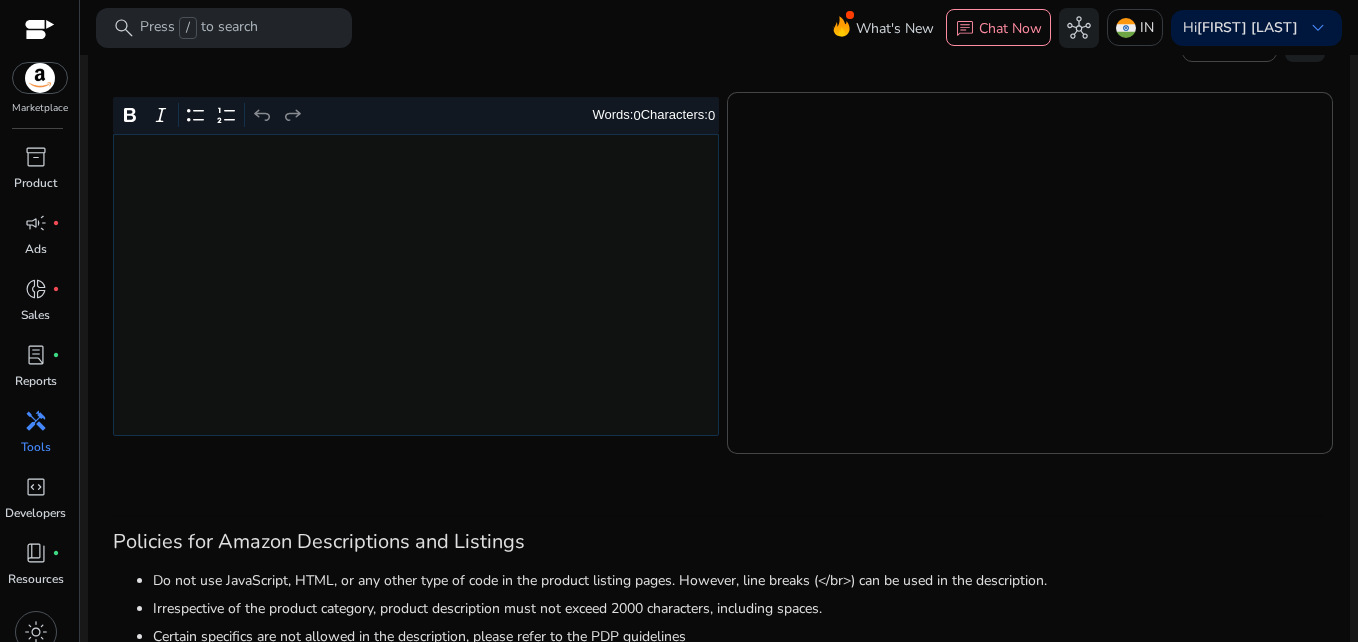 scroll, scrollTop: 433, scrollLeft: 0, axis: vertical 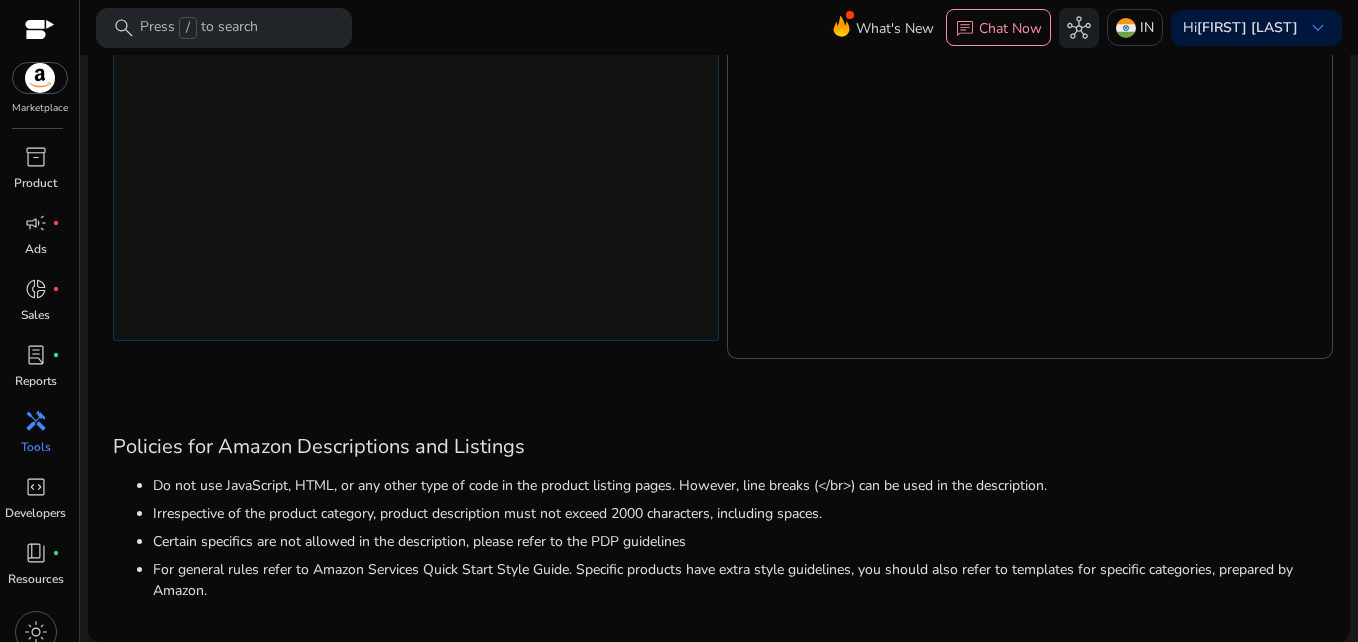 click on "Rich Text Editor Bold Italic Bulleted List Numbered List Undo Redo Words:  0  Characters:  0" 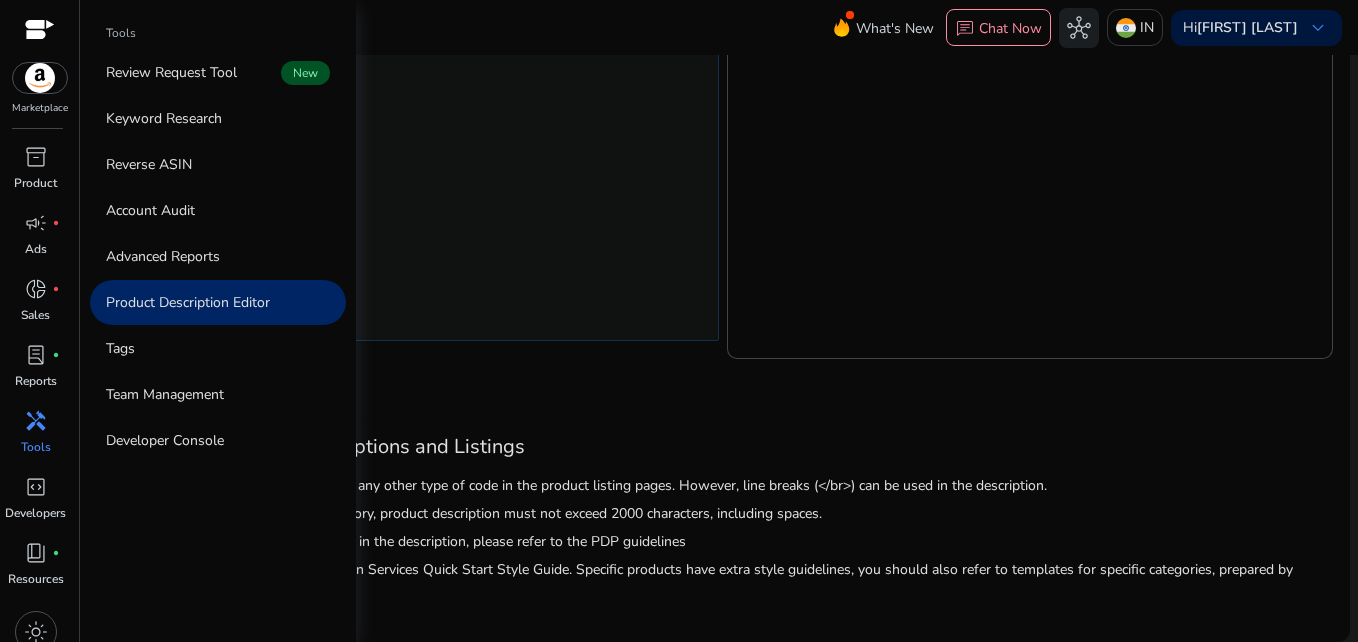 click on "Tools" at bounding box center (36, 447) 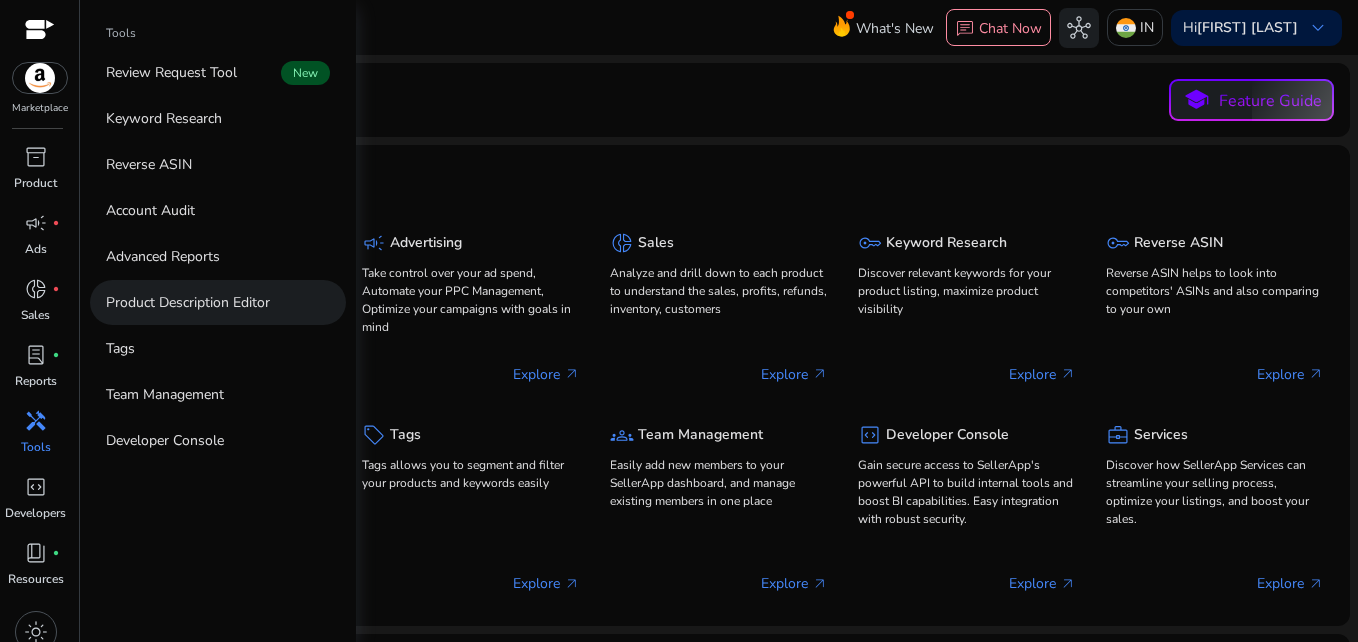 click on "Product Description Editor" at bounding box center (188, 302) 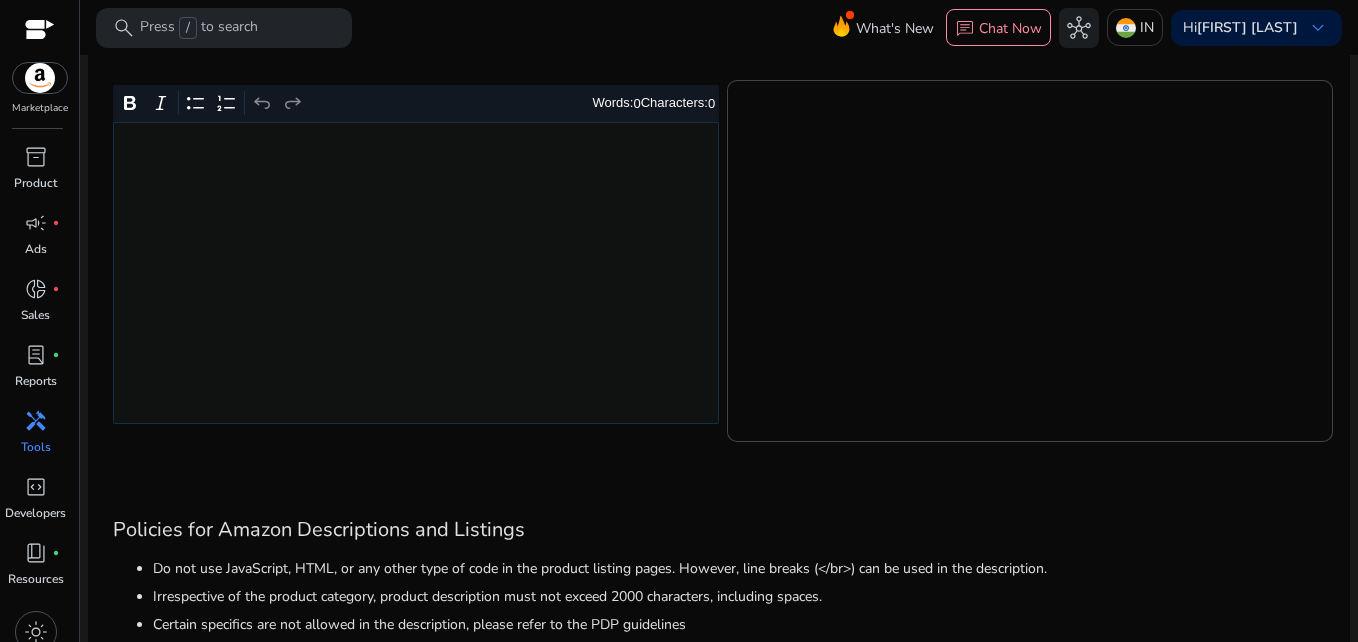 scroll, scrollTop: 353, scrollLeft: 0, axis: vertical 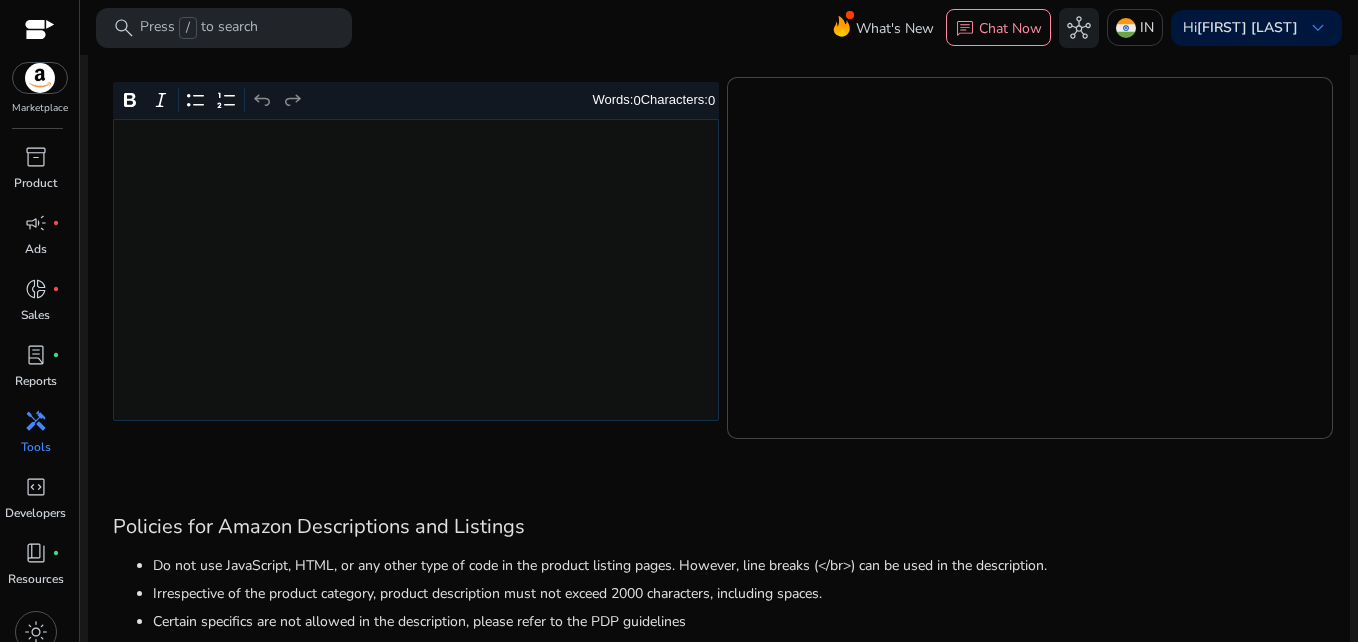 click on "handyman" at bounding box center (36, 421) 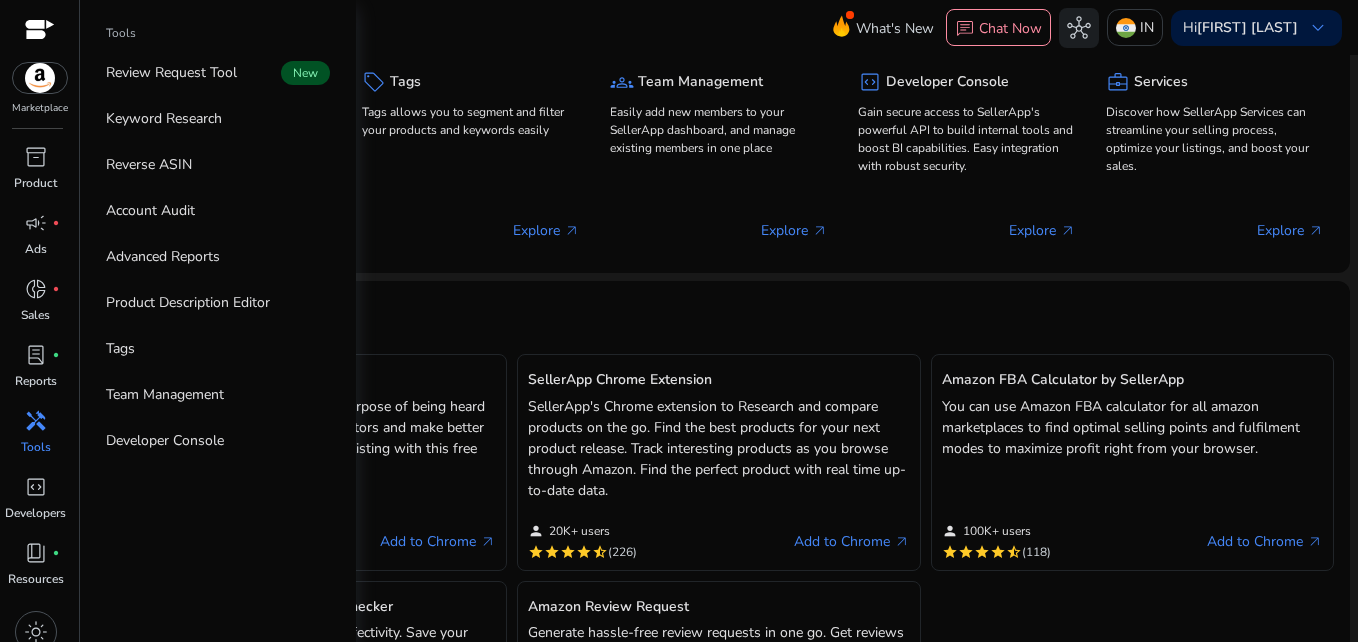 scroll, scrollTop: 0, scrollLeft: 0, axis: both 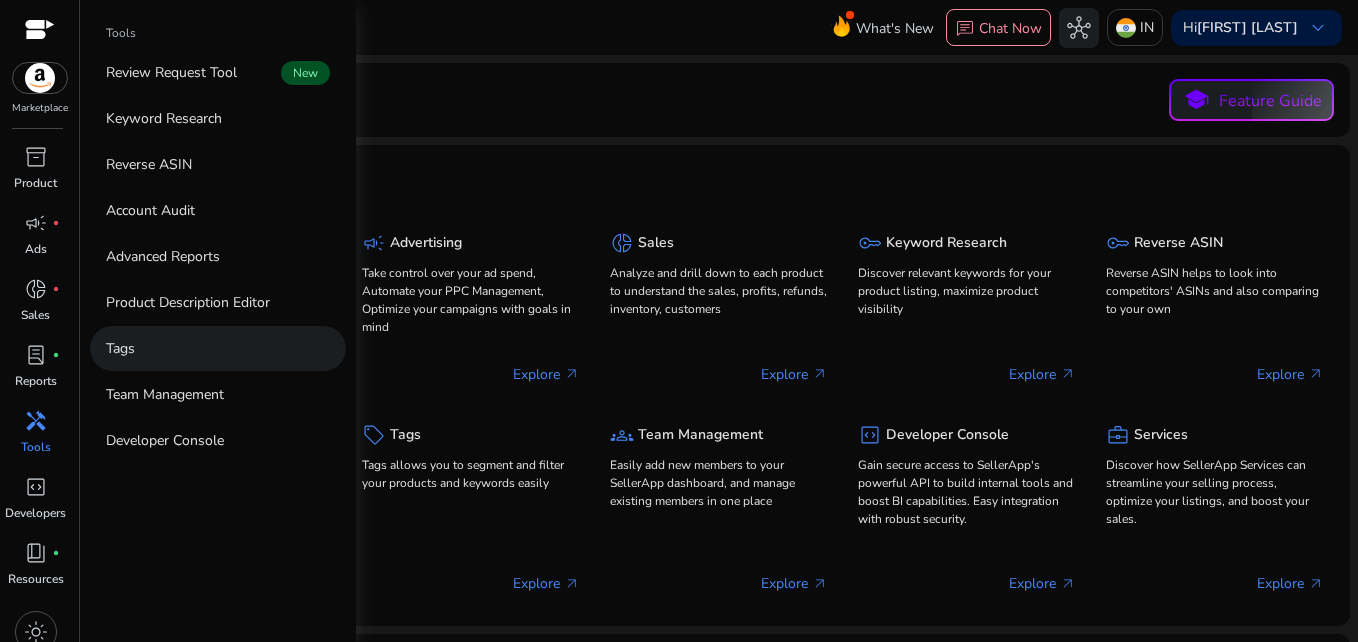 click on "Tags" at bounding box center (218, 348) 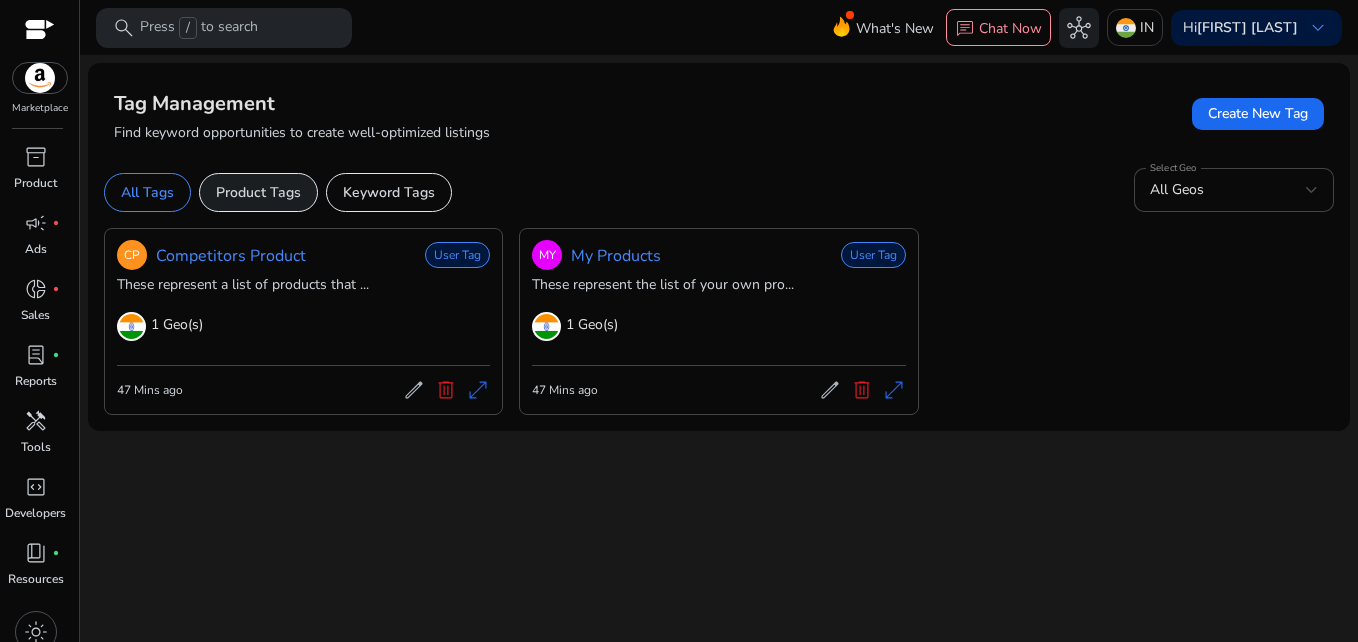 click on "Product Tags" 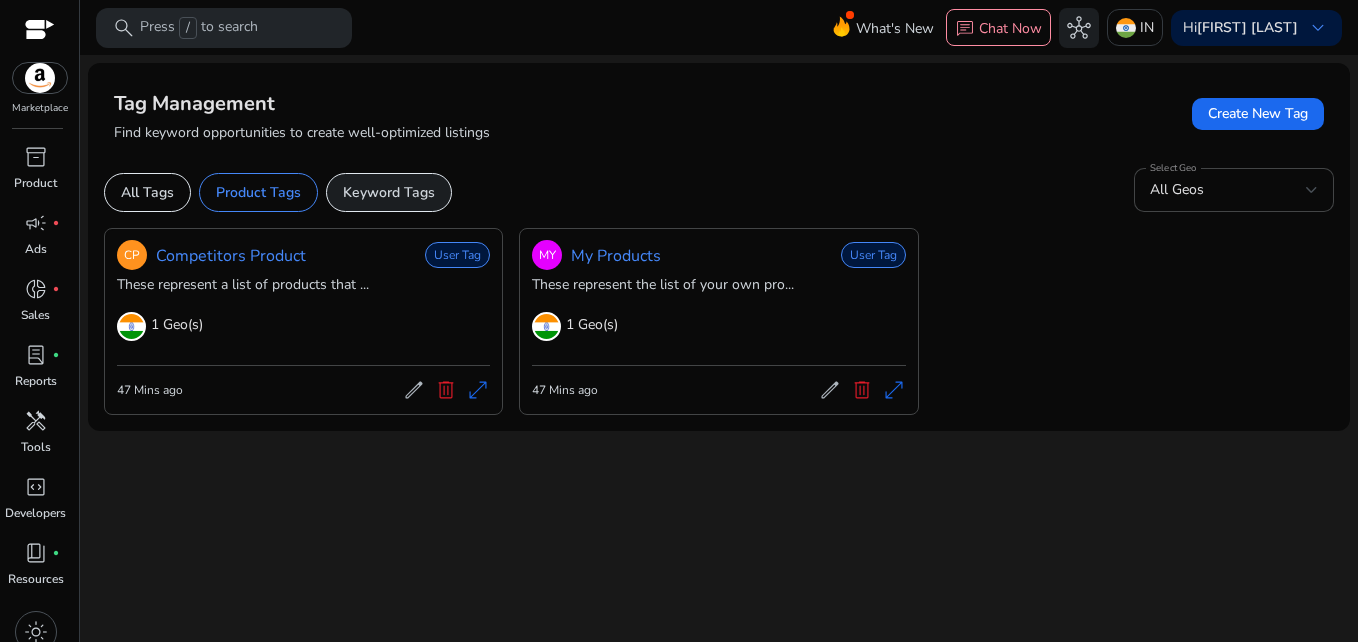 click on "Keyword Tags" 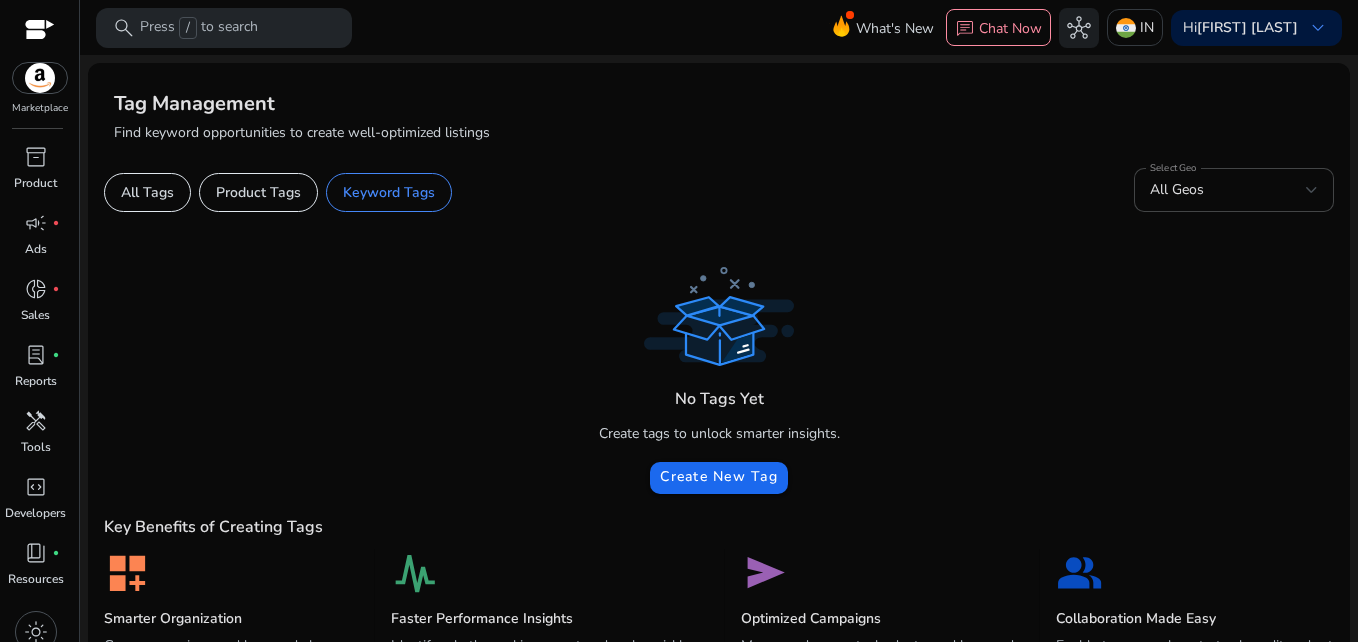 scroll, scrollTop: 86, scrollLeft: 0, axis: vertical 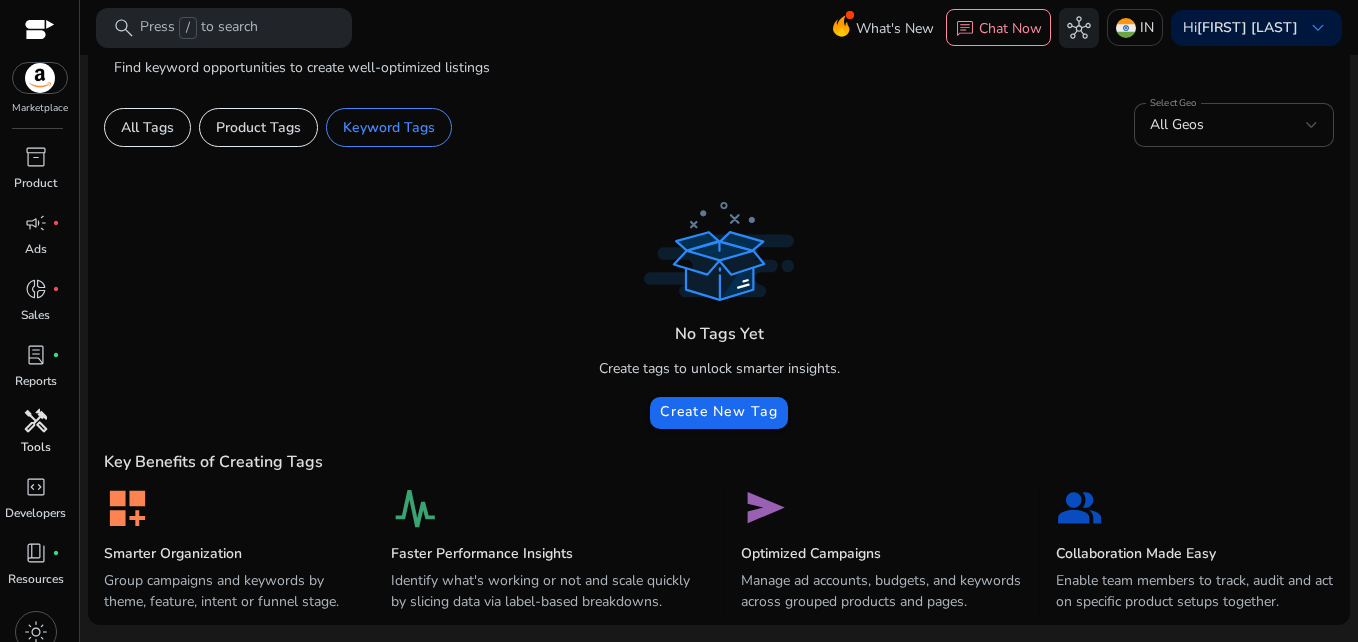 click on "handyman" at bounding box center (36, 421) 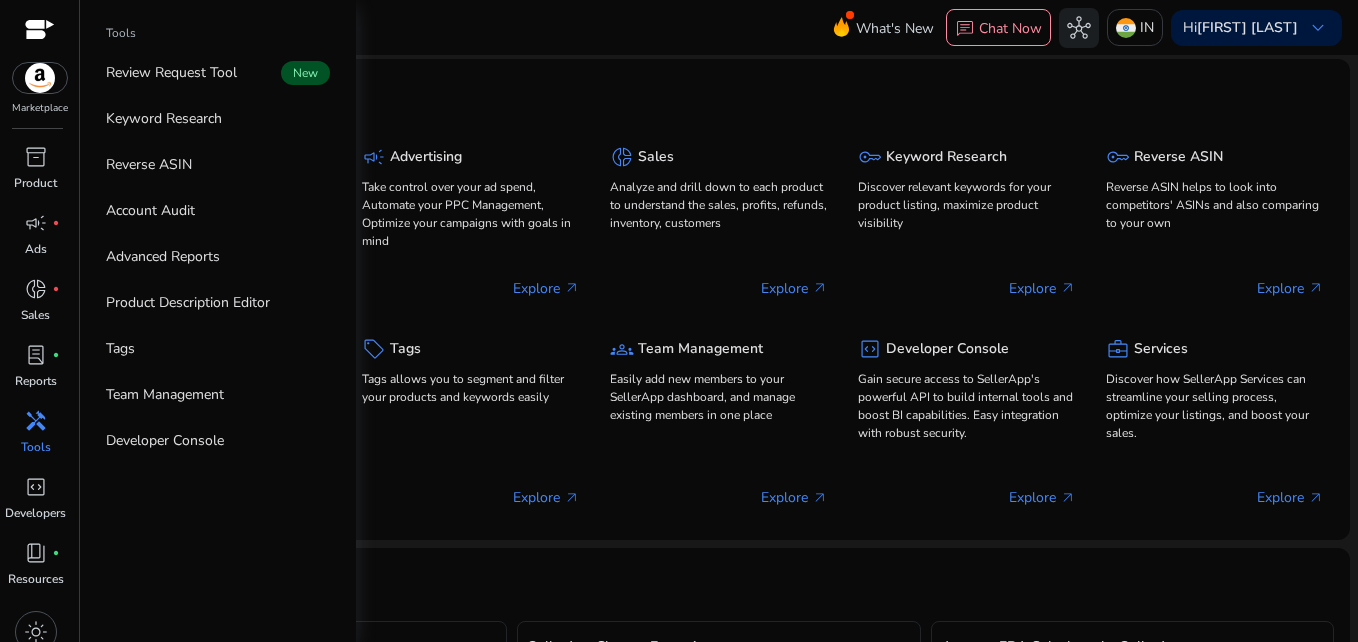 scroll, scrollTop: 0, scrollLeft: 0, axis: both 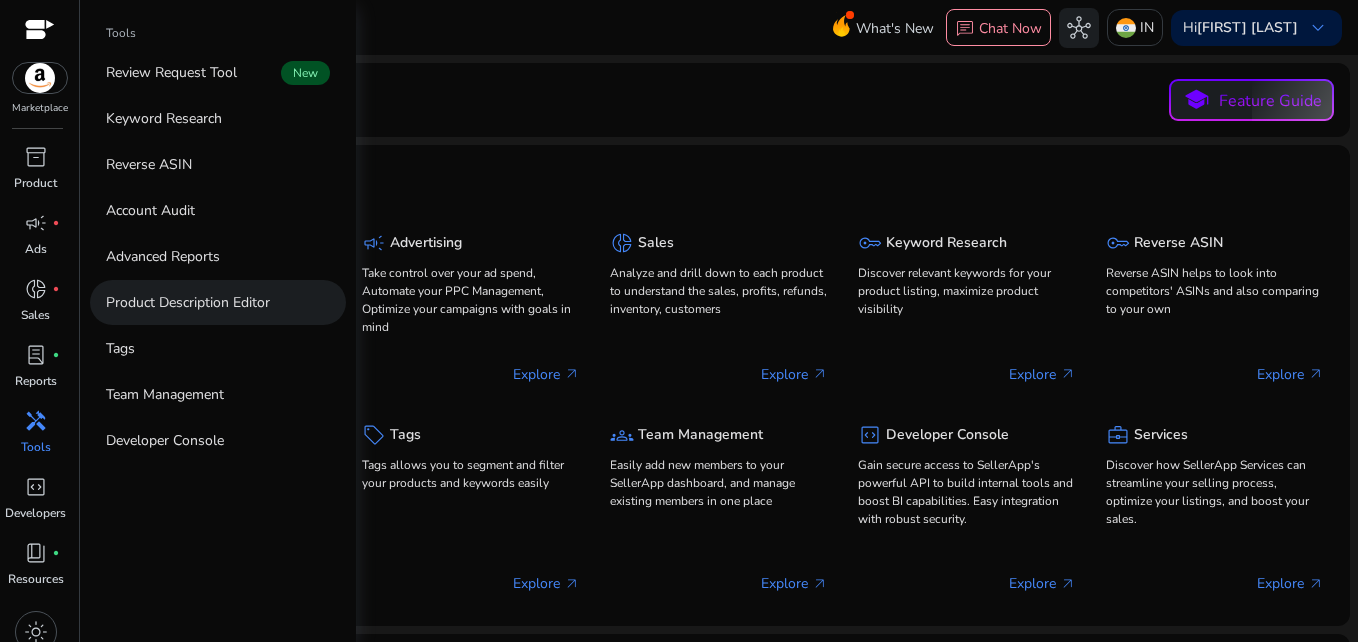 click on "Product Description Editor" at bounding box center (188, 302) 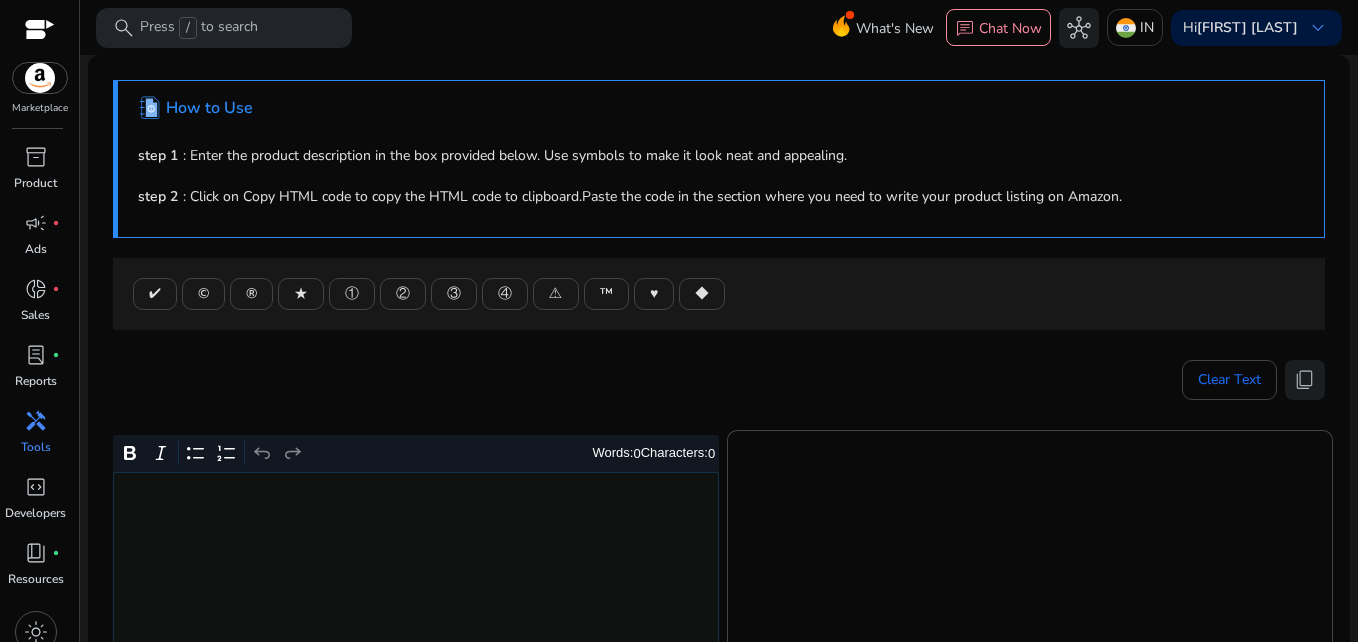 scroll, scrollTop: 433, scrollLeft: 0, axis: vertical 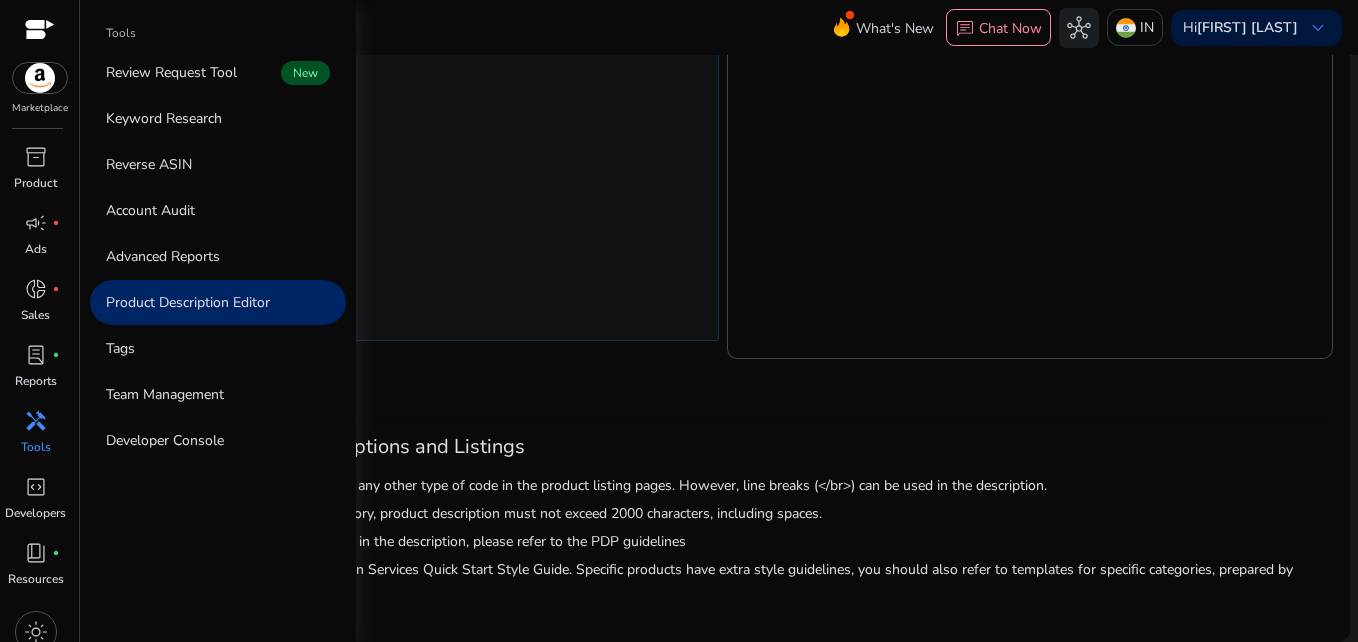 click on "handyman" at bounding box center (36, 421) 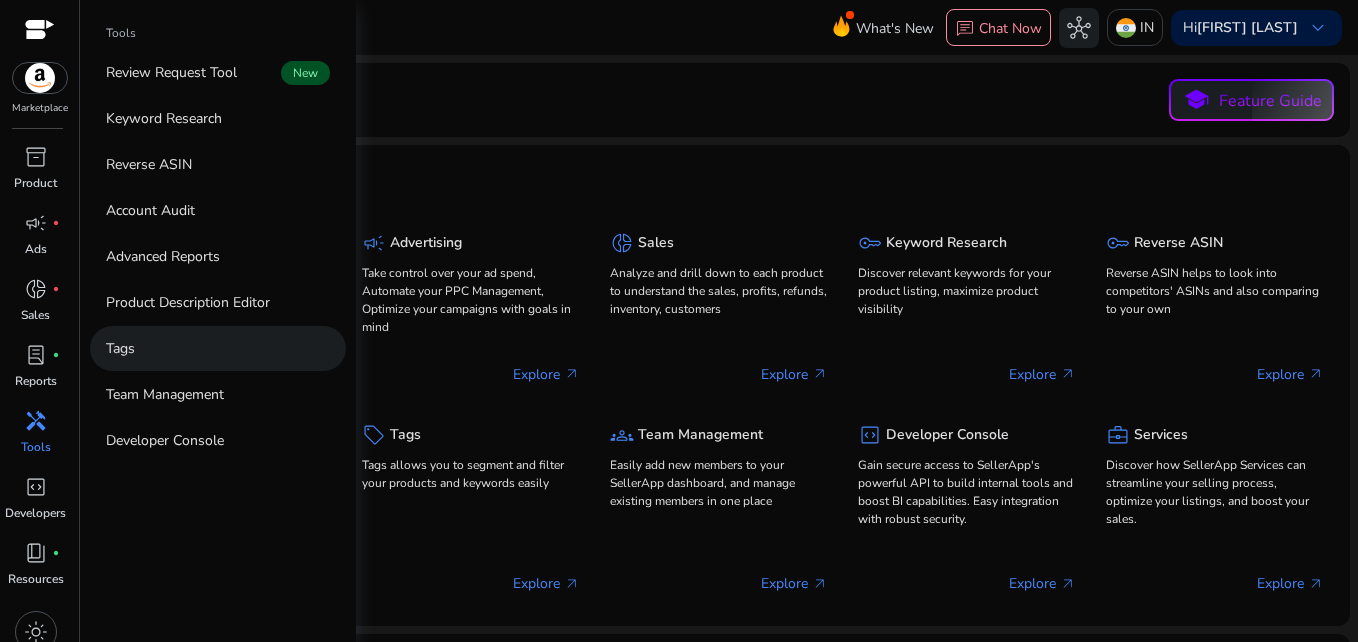click on "Tags" at bounding box center [218, 348] 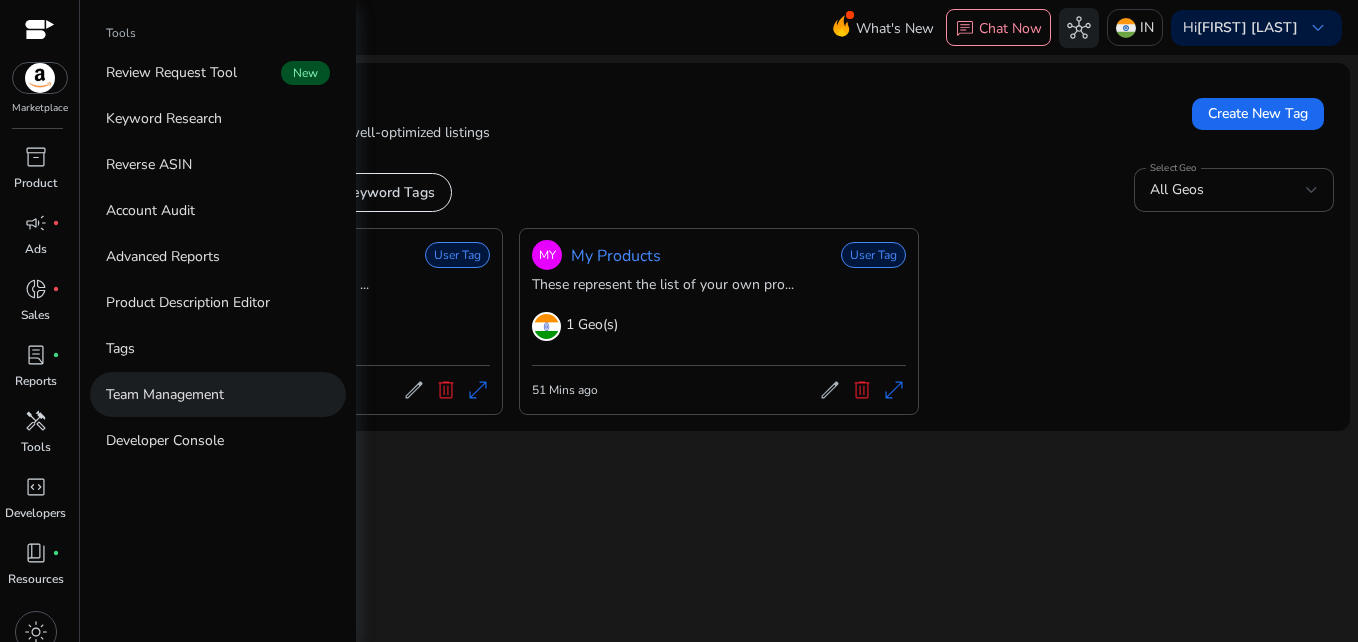 click on "Team Management" at bounding box center [165, 394] 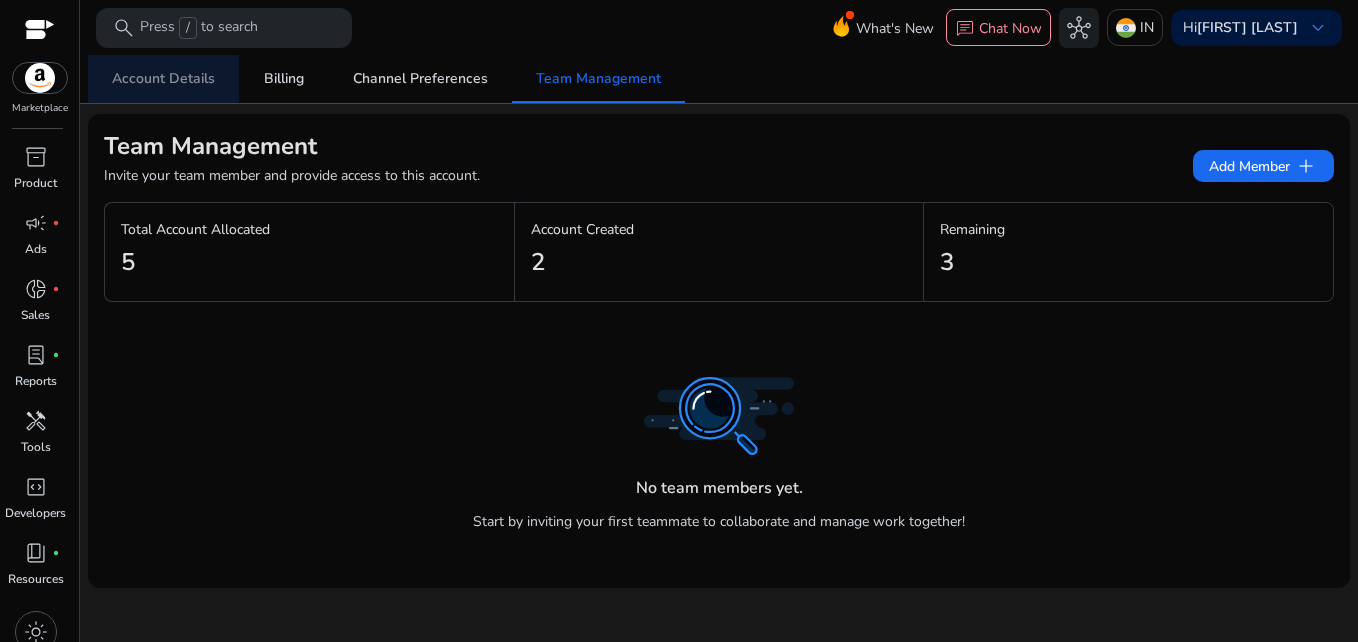 click on "Account Details" at bounding box center (163, 79) 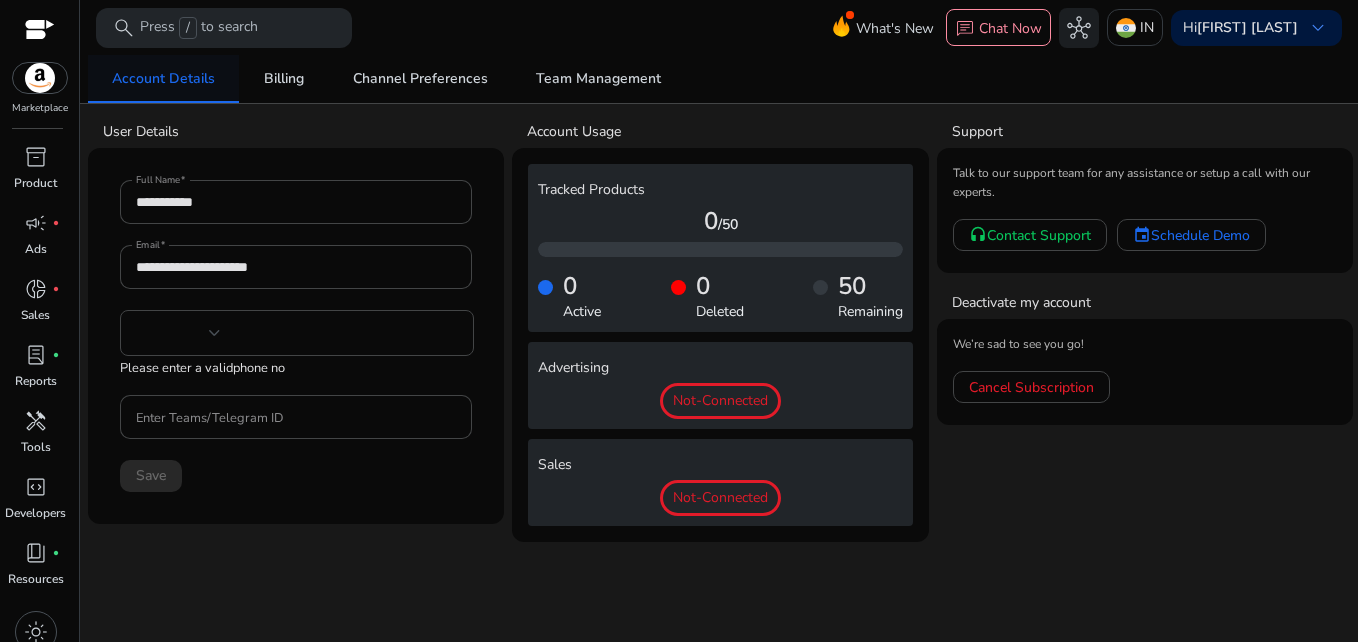 type on "***" 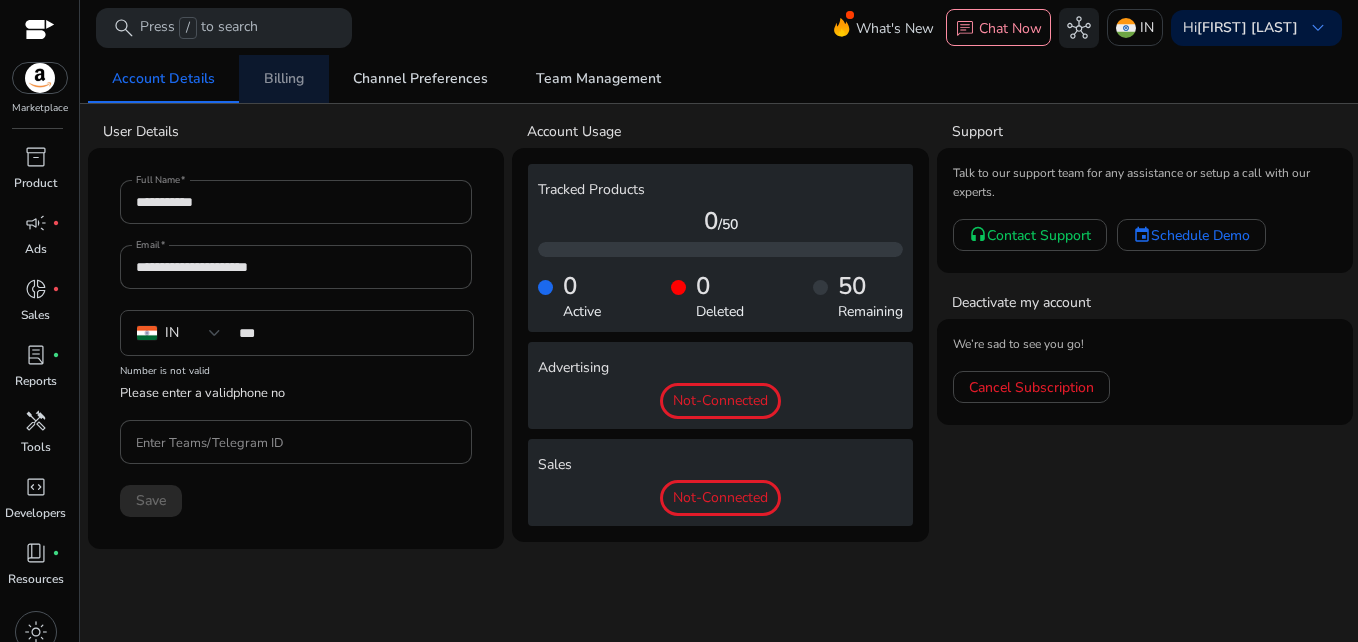 click on "Billing" at bounding box center (284, 79) 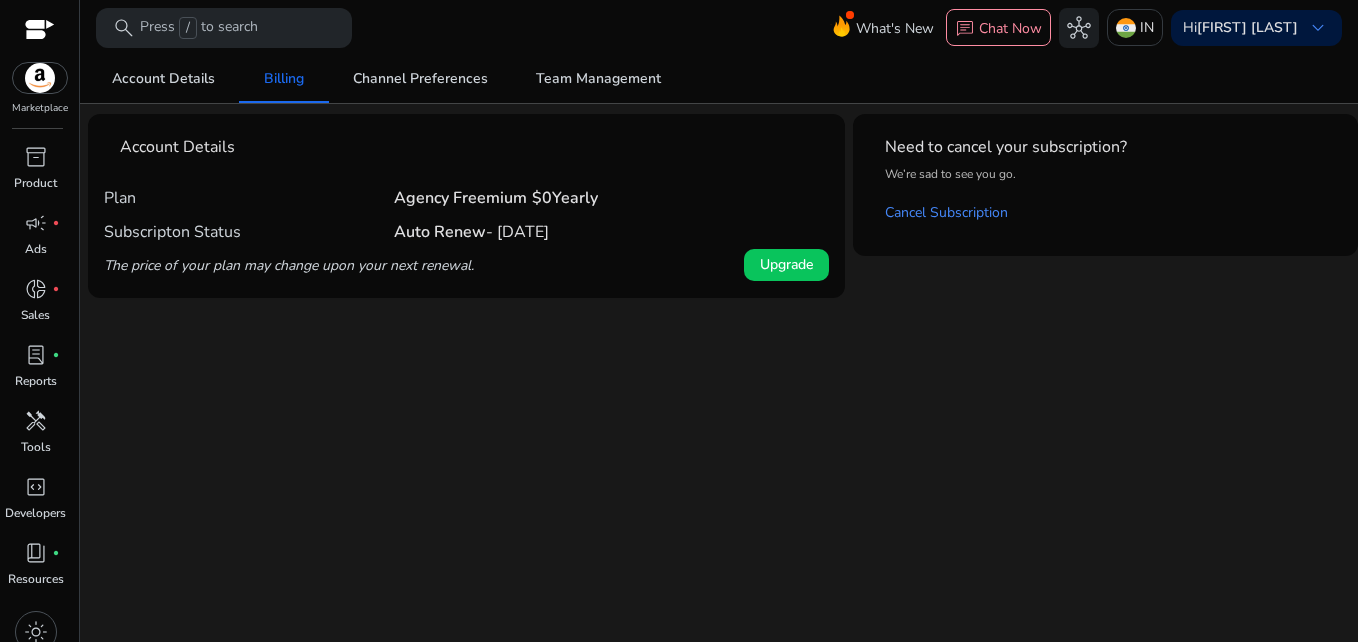 scroll, scrollTop: 0, scrollLeft: 0, axis: both 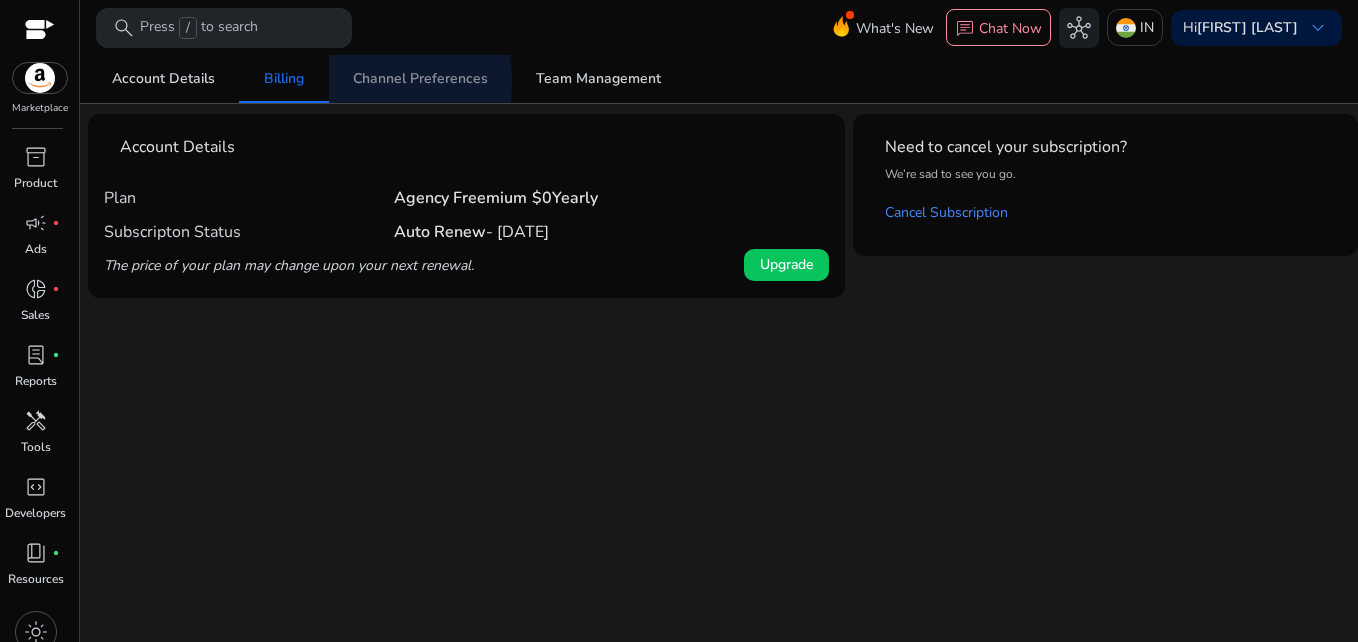 click on "Channel Preferences" at bounding box center [420, 79] 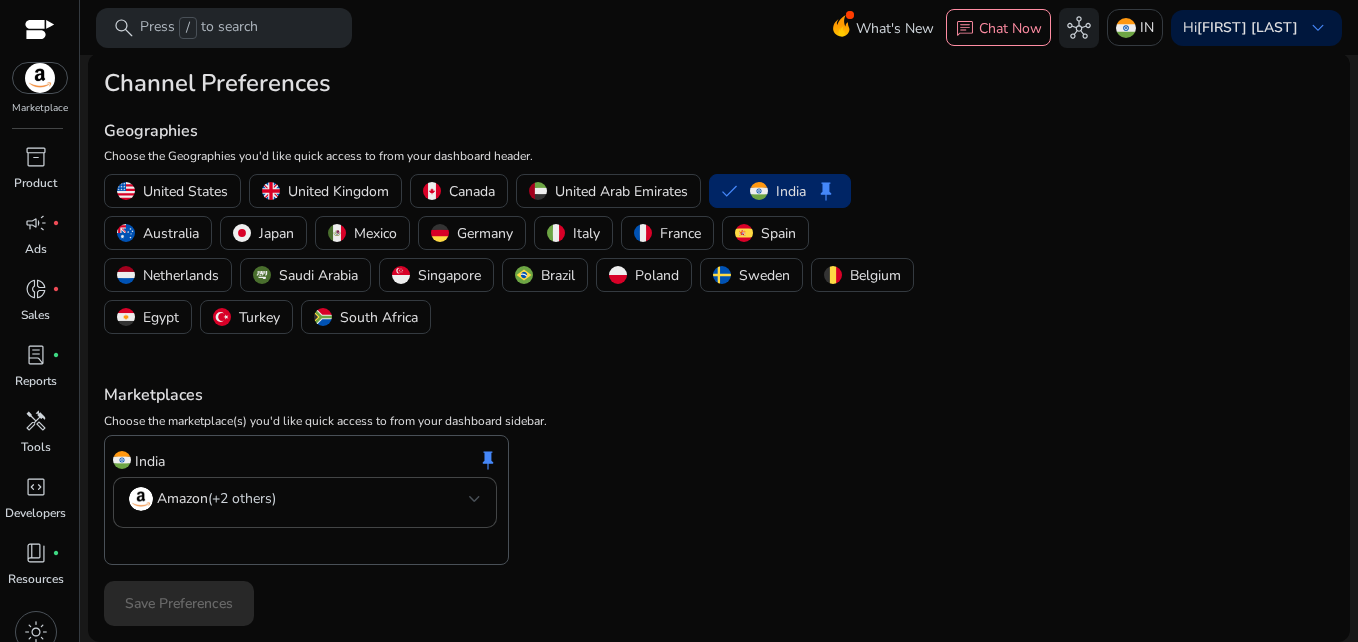 scroll, scrollTop: 0, scrollLeft: 0, axis: both 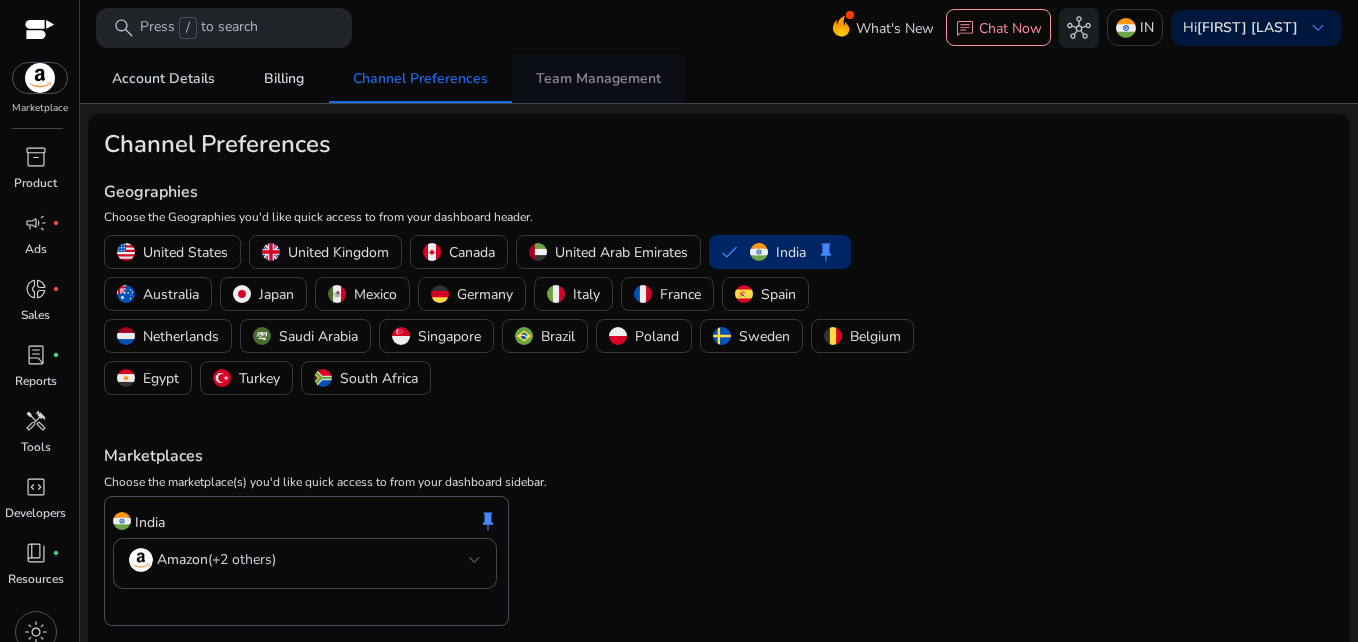 click on "Team Management" at bounding box center (598, 79) 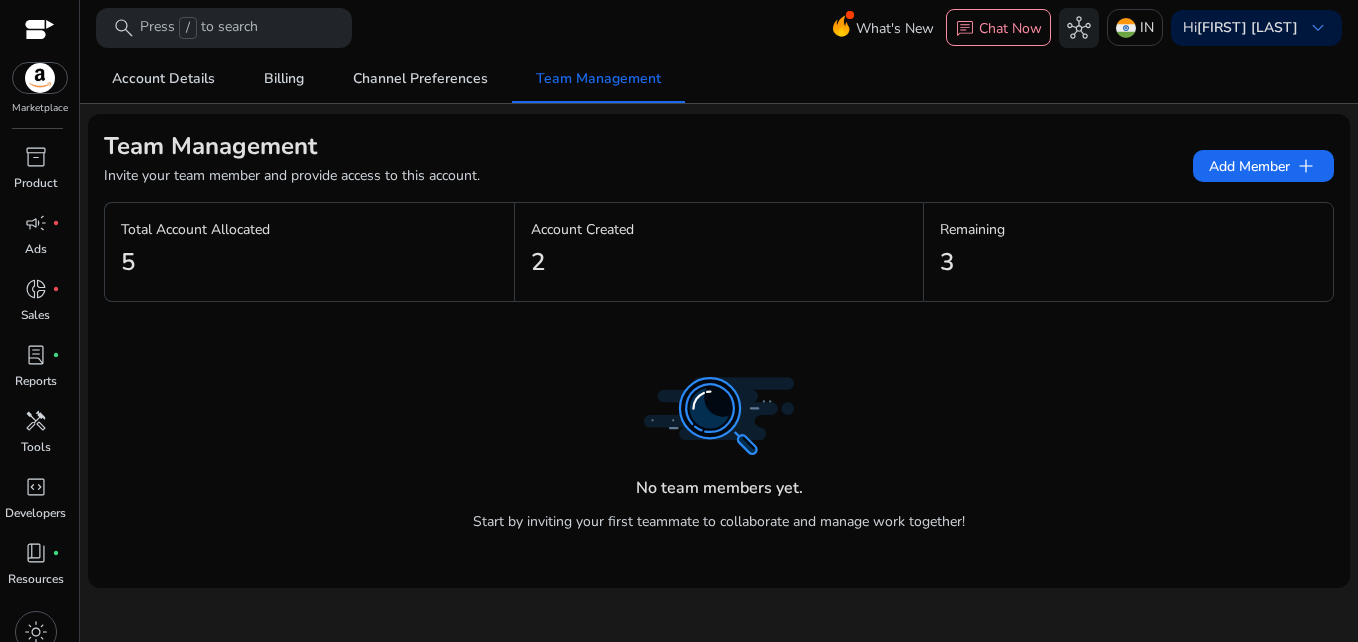 click on "Total Account Allocated" 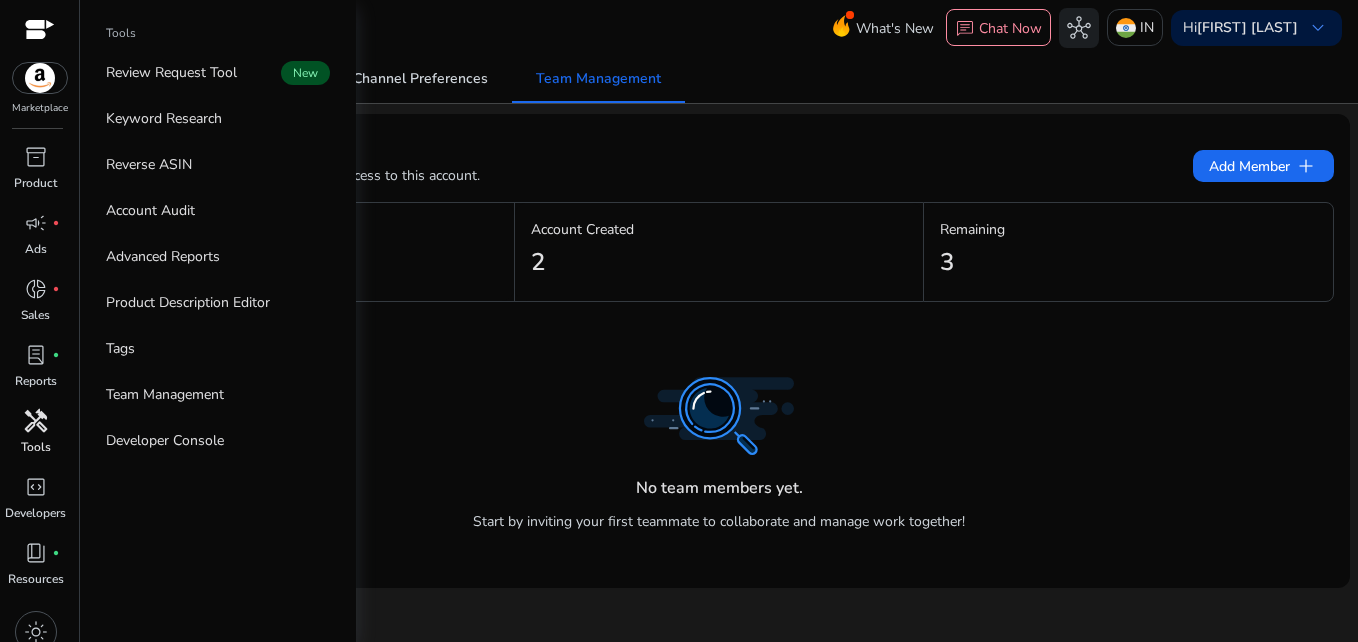 click on "Tools" at bounding box center (36, 447) 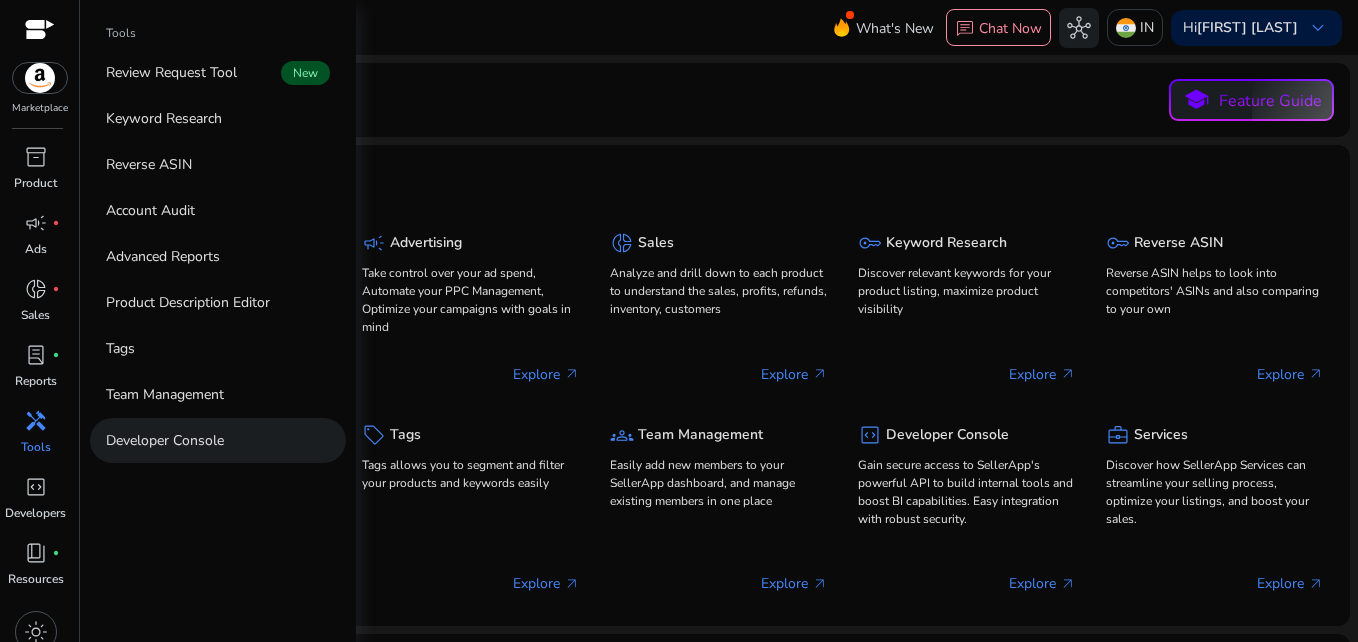 click on "Developer Console" at bounding box center (218, 440) 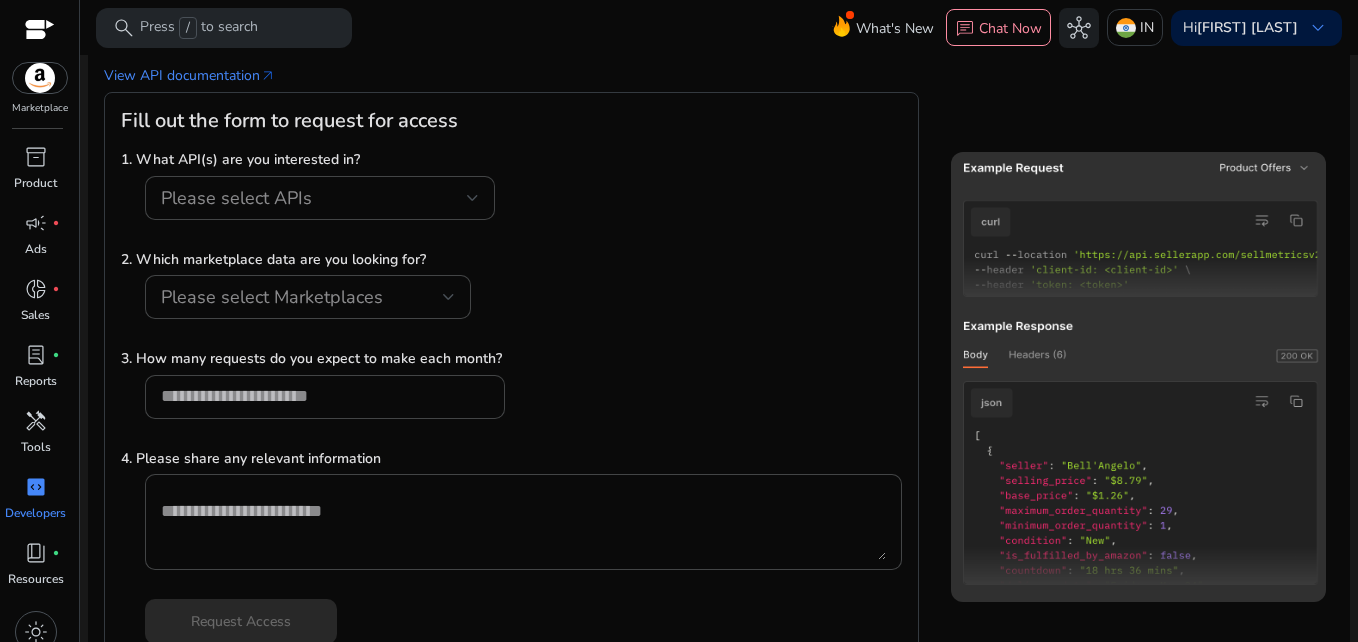 scroll, scrollTop: 218, scrollLeft: 0, axis: vertical 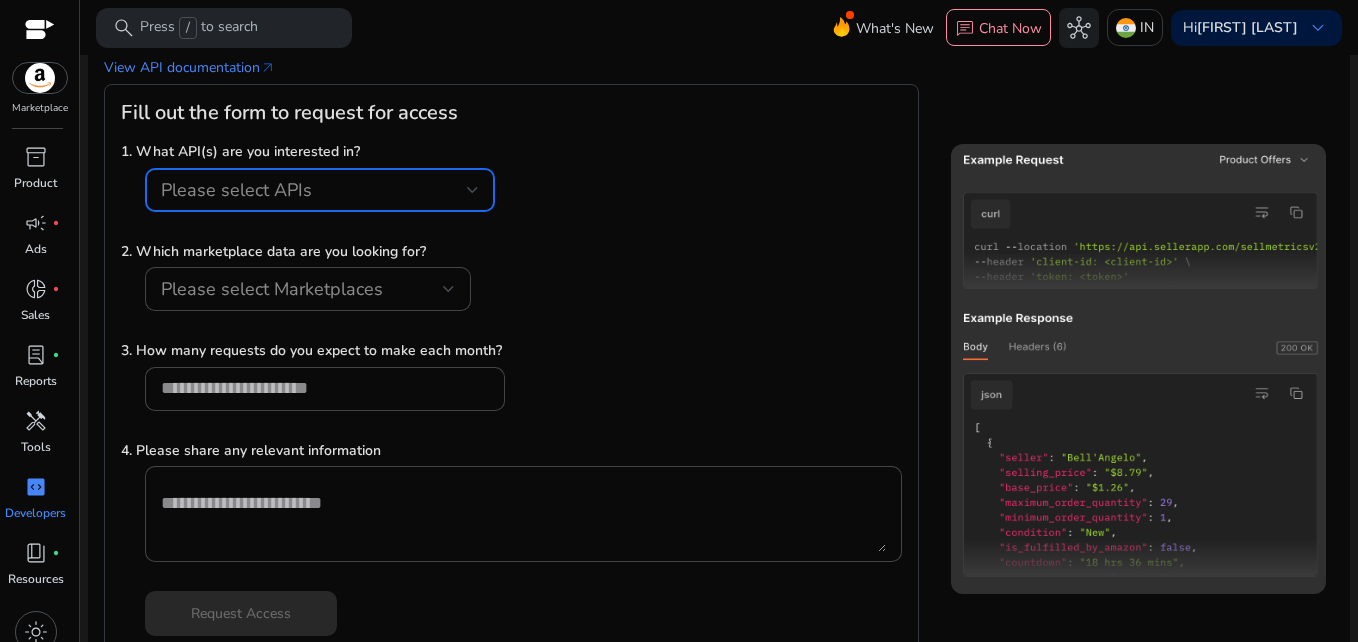 click on "Please select APIs" at bounding box center (314, 190) 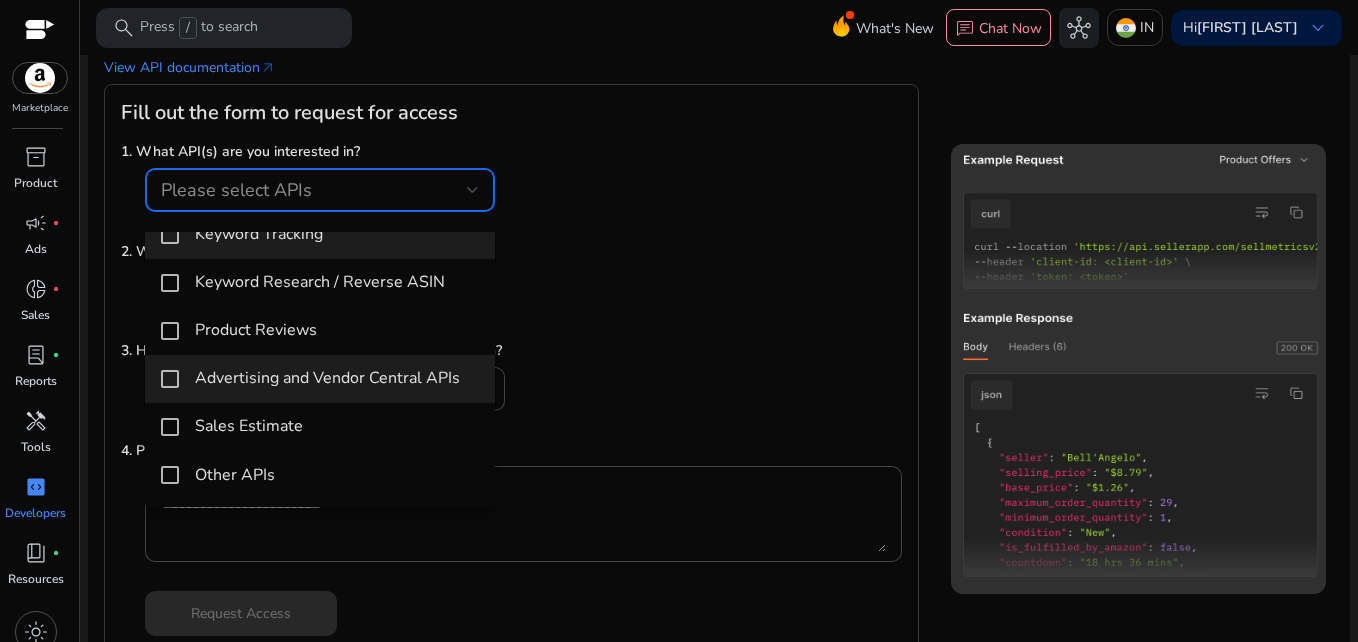 scroll, scrollTop: 0, scrollLeft: 0, axis: both 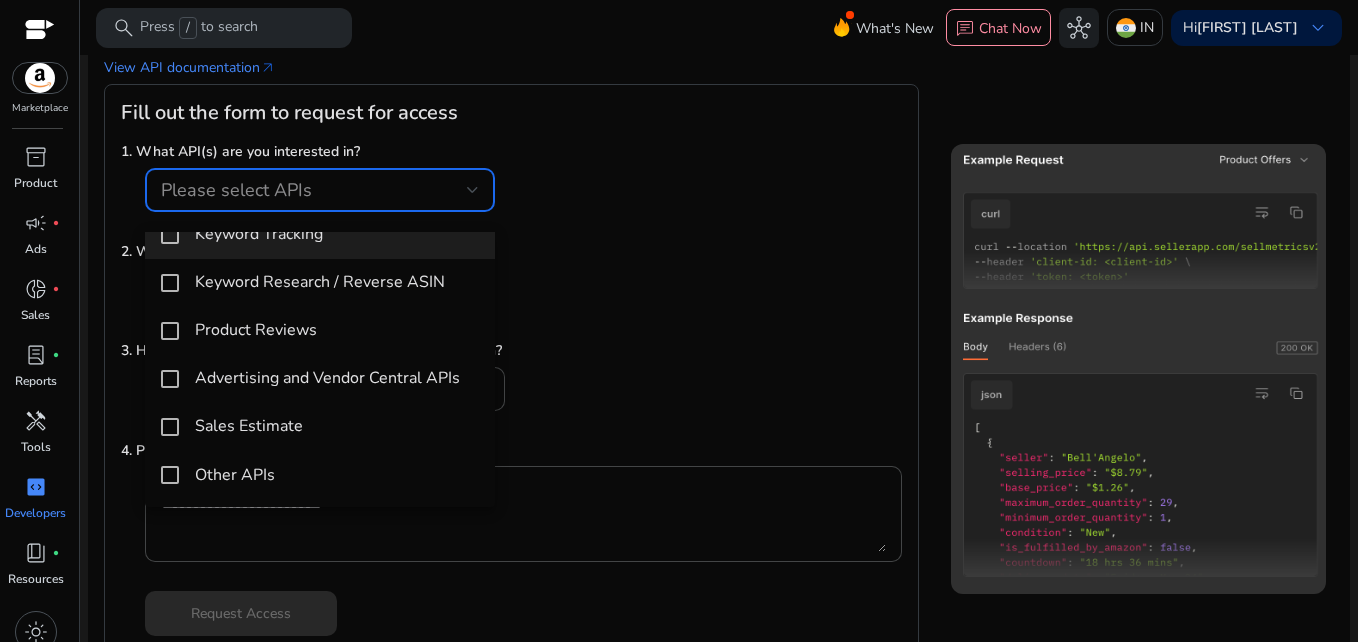 click at bounding box center [679, 321] 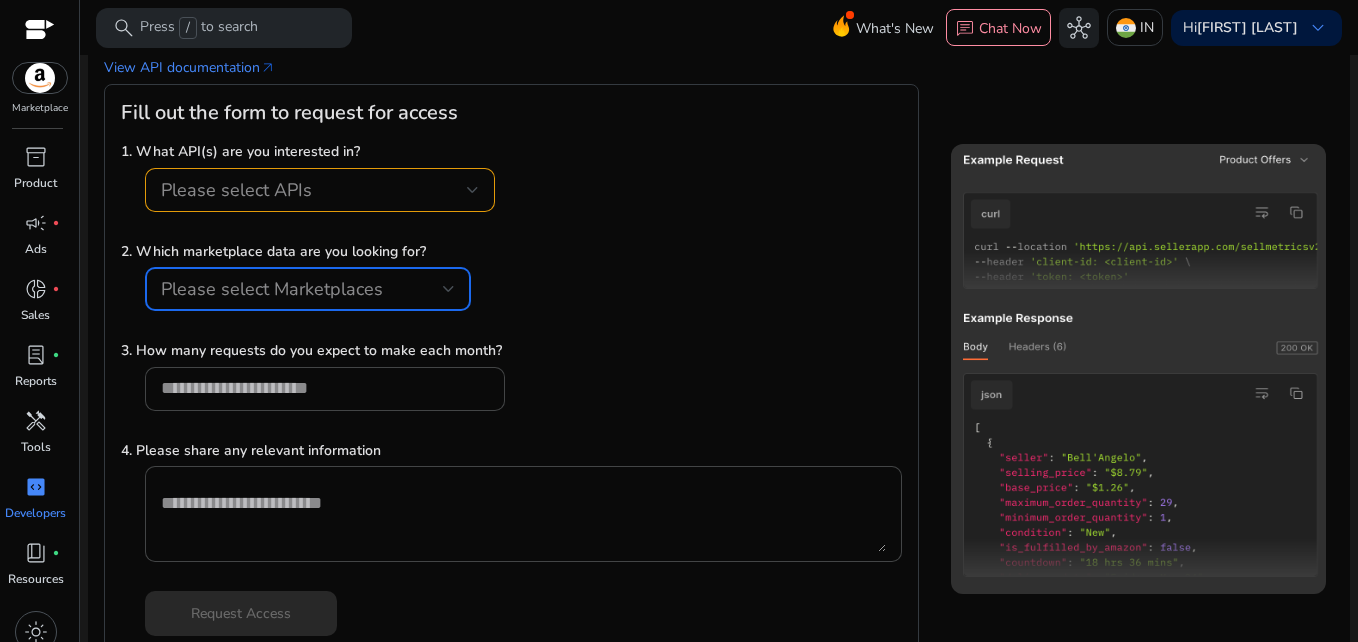 click at bounding box center [449, 289] 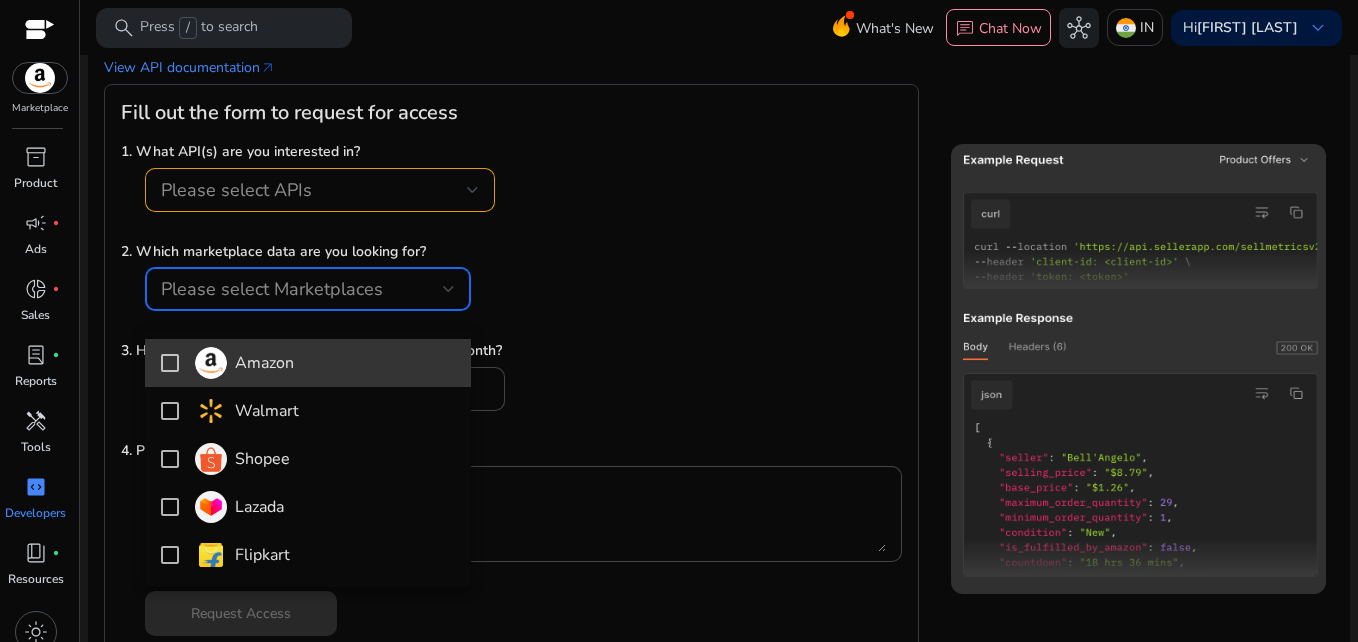 click at bounding box center (170, 363) 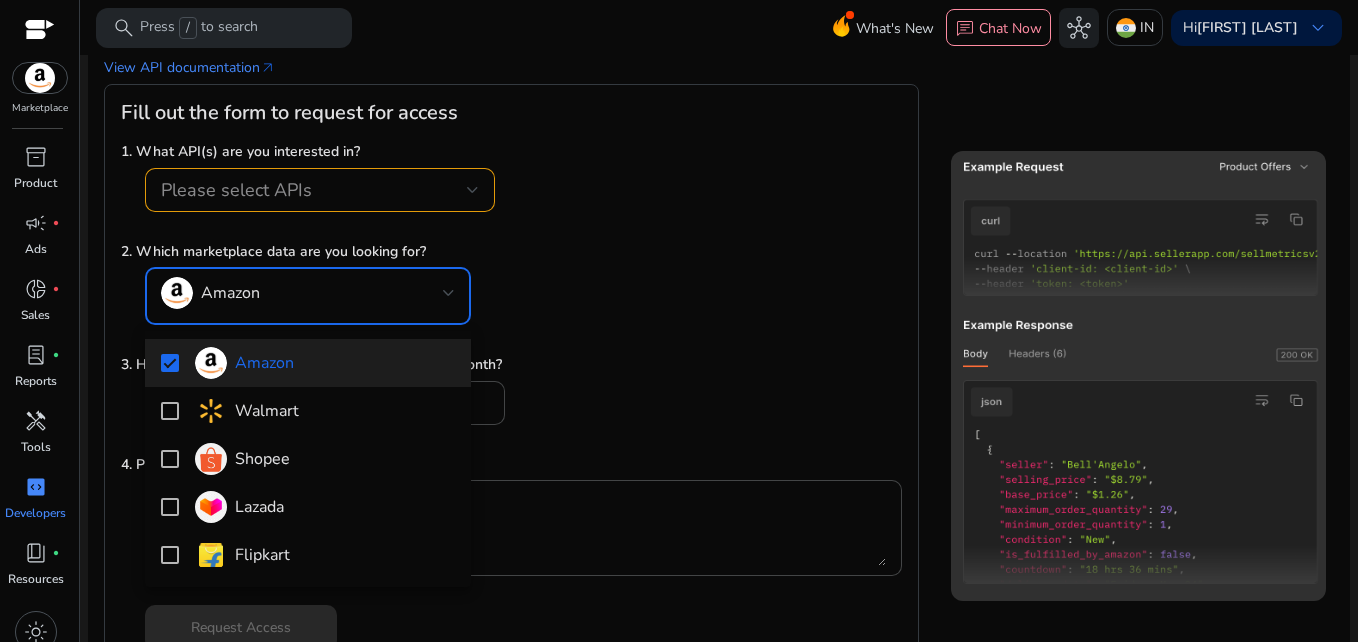 click at bounding box center [679, 321] 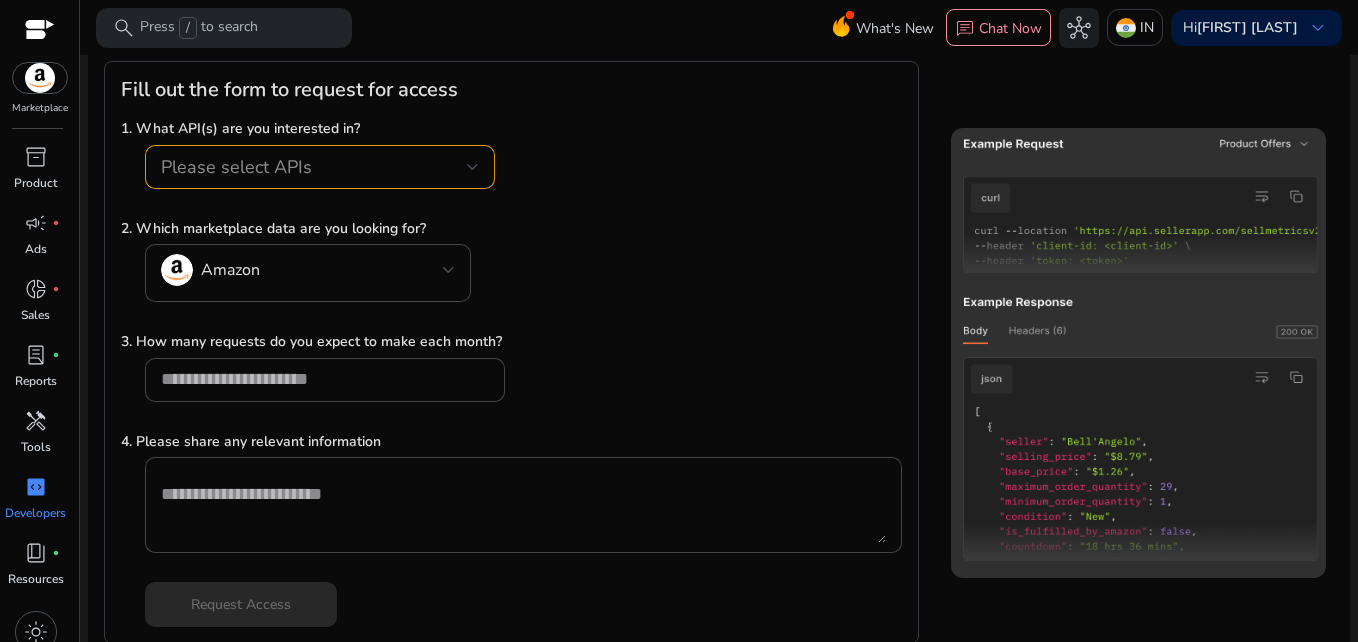 scroll, scrollTop: 250, scrollLeft: 0, axis: vertical 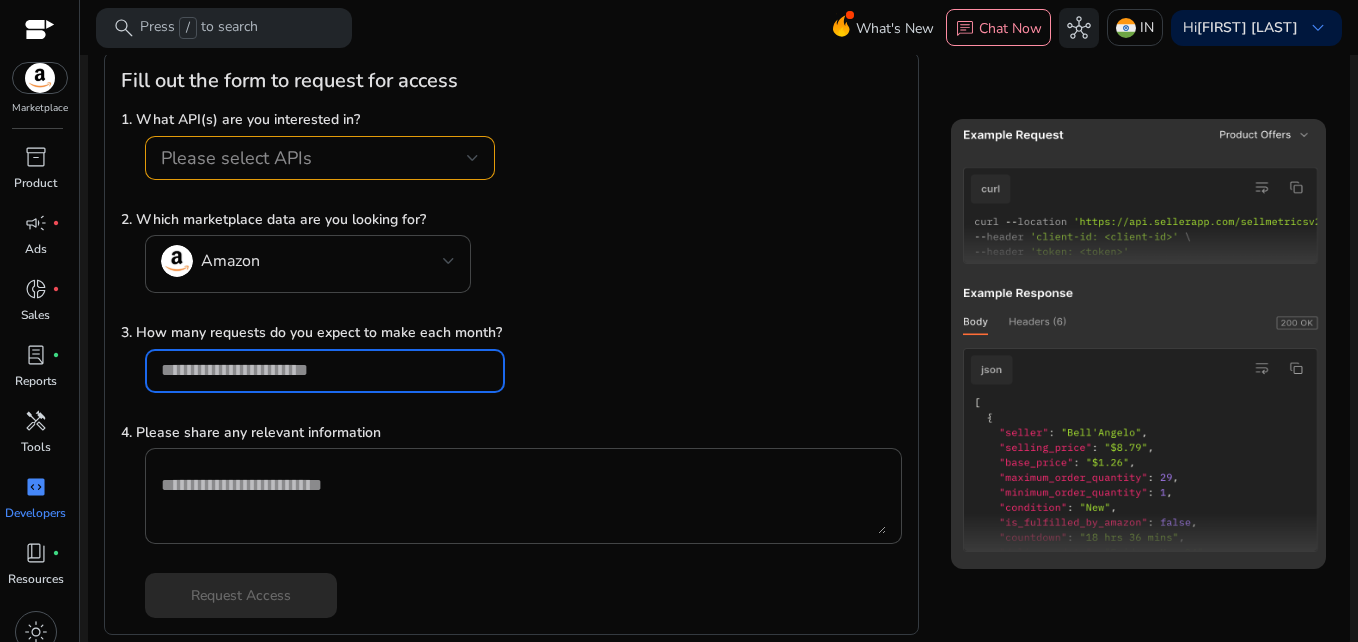 click at bounding box center [325, 370] 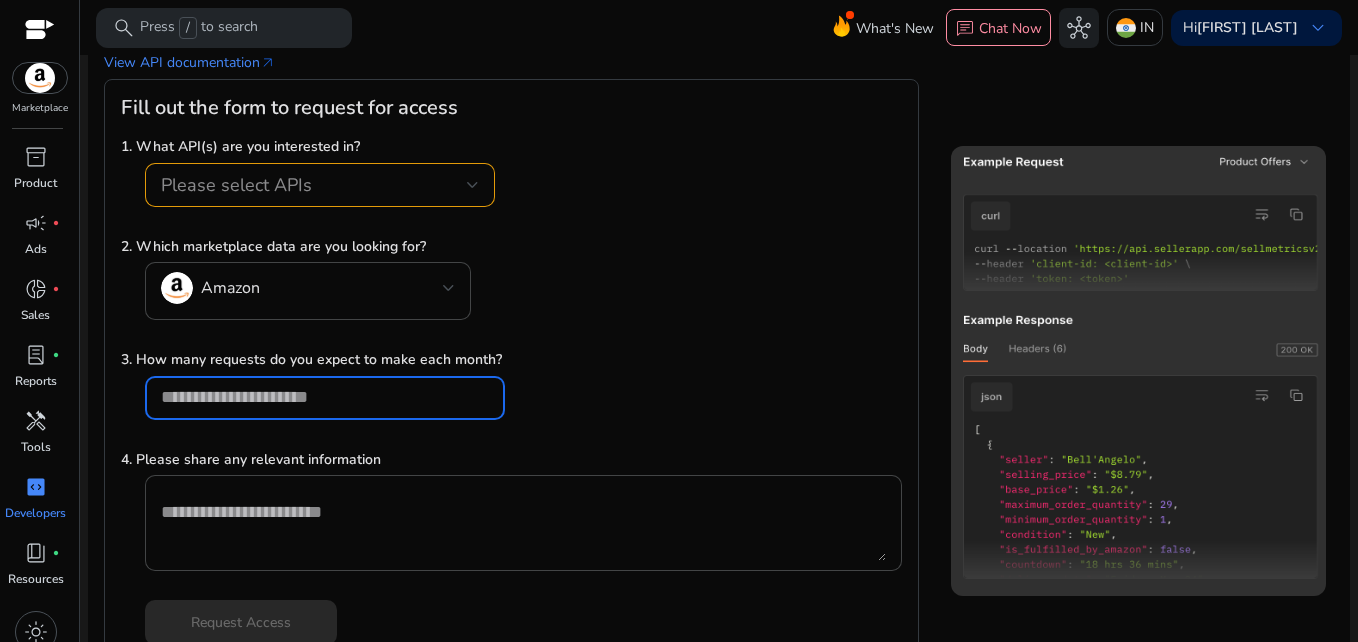 scroll, scrollTop: 0, scrollLeft: 0, axis: both 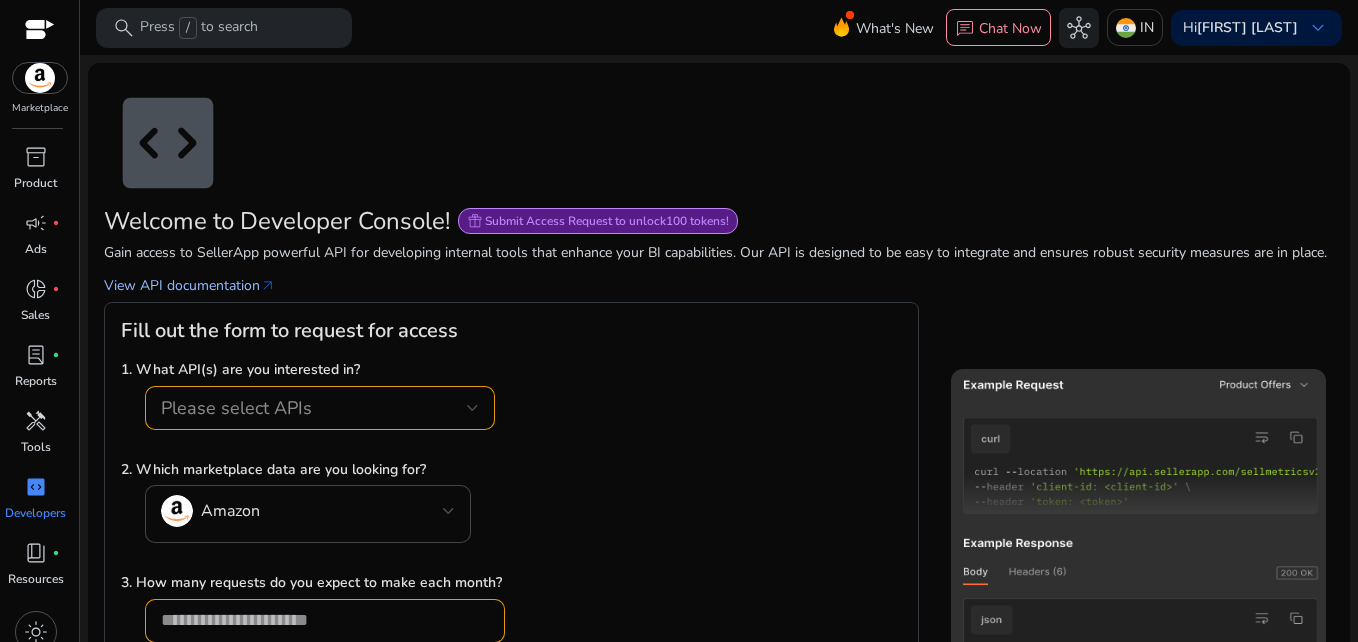 click on "View API documentation   arrow_outward" 